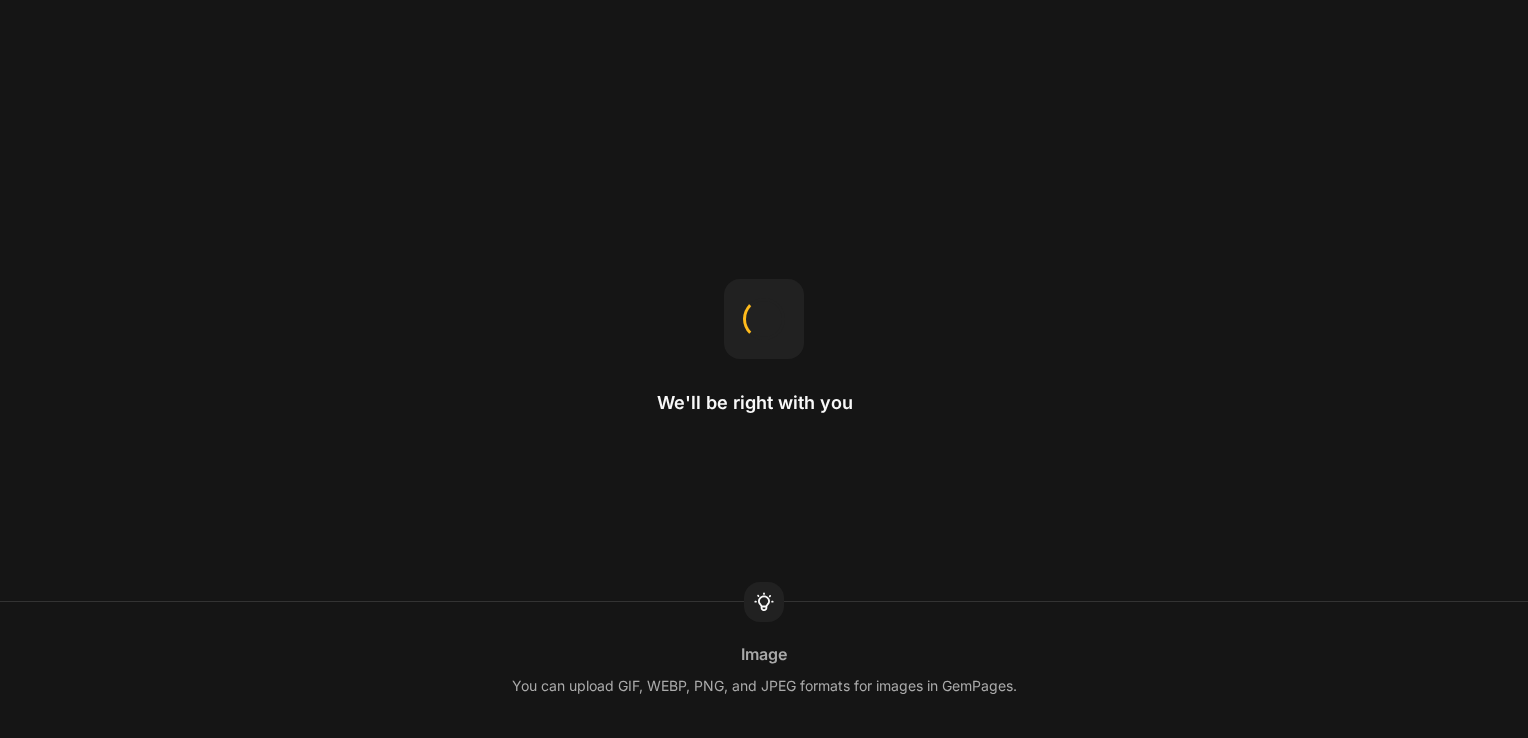 scroll, scrollTop: 0, scrollLeft: 0, axis: both 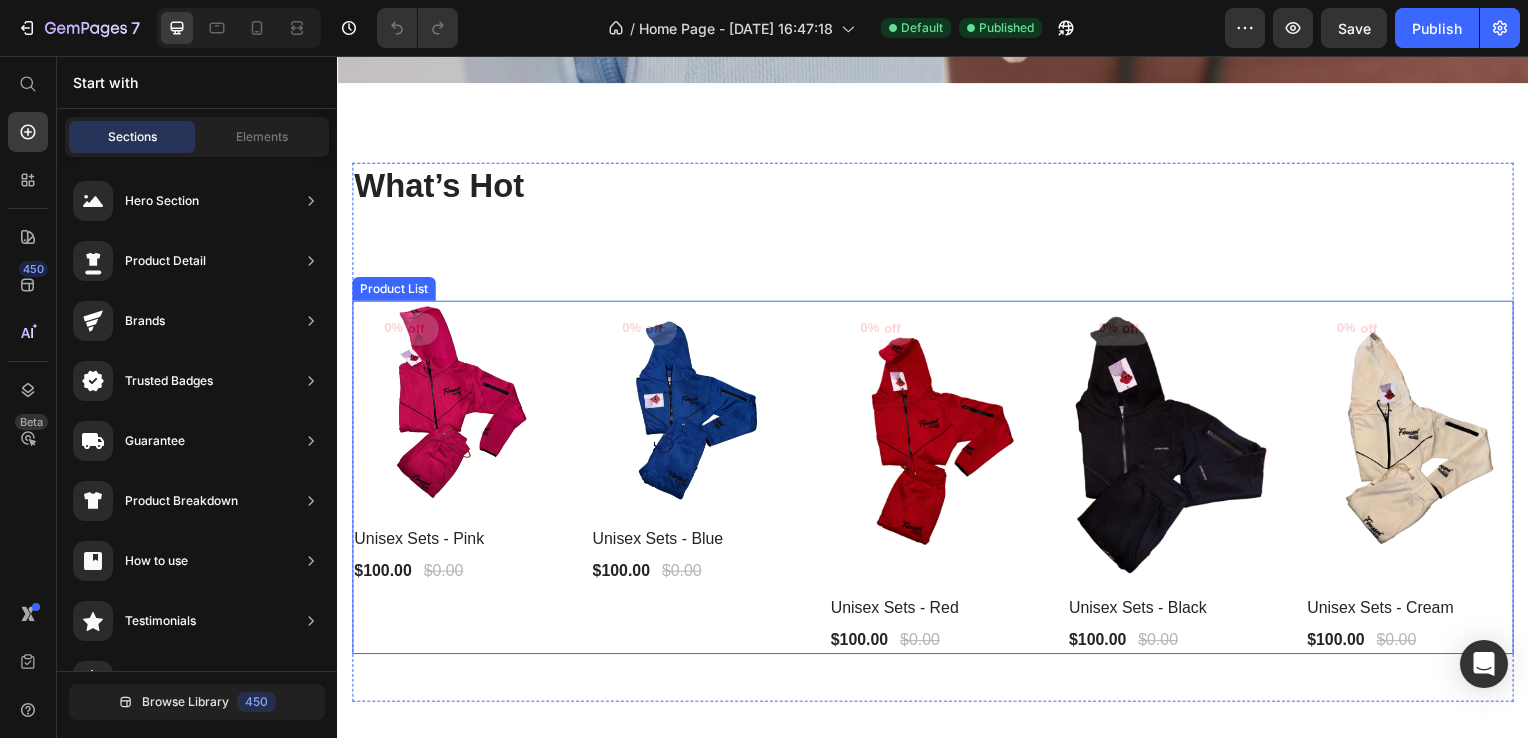 click on "0% off Product Tag Product Images Row Unisex Sets - Pink Product Title $100.00 Product Price $0.00 Product Price Row Row 0% off Product Tag Product Images Row Unisex Sets - Blue Product Title $100.00 Product Price $0.00 Product Price Row Row 0% off Product Tag Product Images Row Unisex Sets - Red Product Title $100.00 Product Price $0.00 Product Price Row Row 0% off Product Tag Product Images Row Unisex Sets - Black Product Title $100.00 Product Price $0.00 Product Price Row Row 0% off Product Tag Product Images Row Unisex Sets - Cream Product Title $100.00 Product Price $0.00 Product Price Row Row" at bounding box center [937, 481] 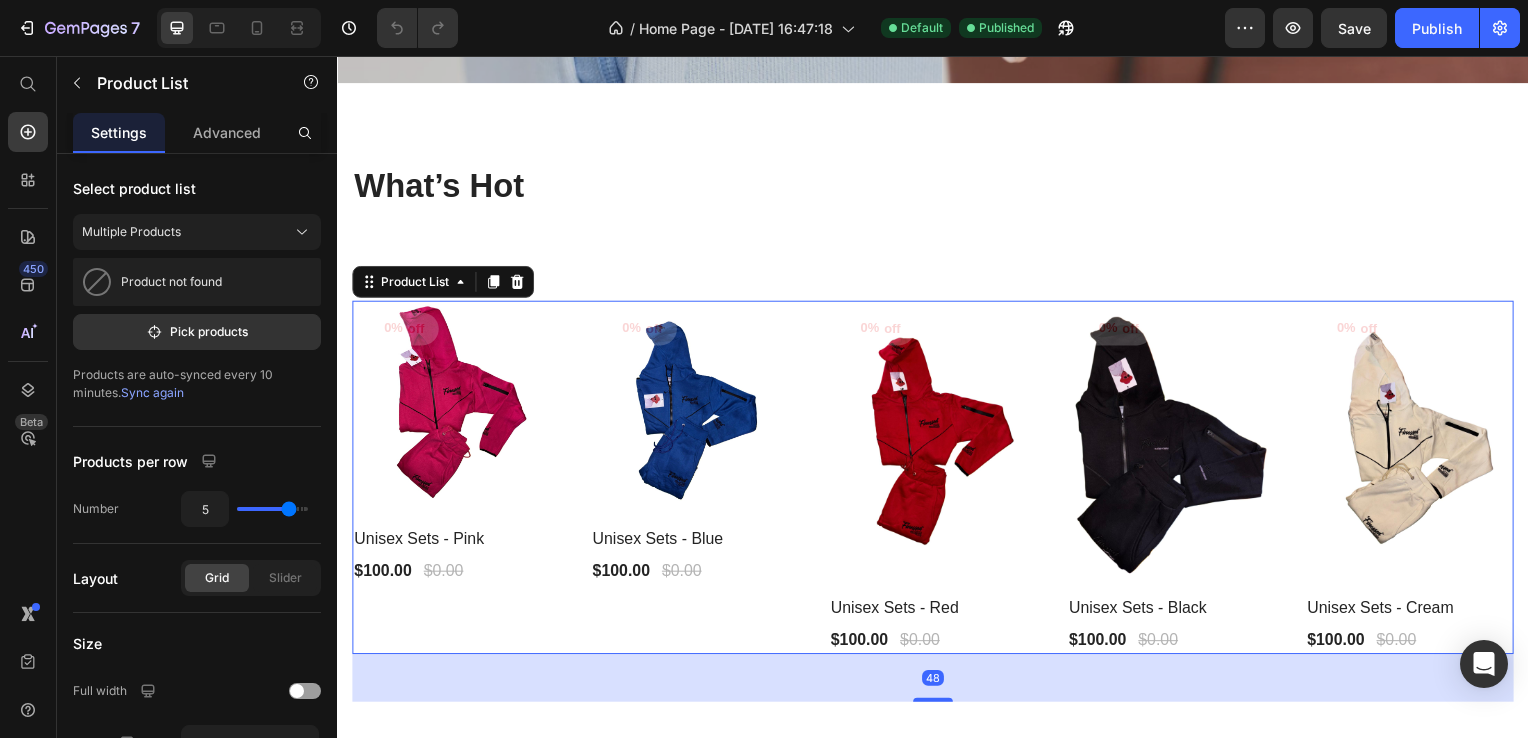 click on "0% off Product Tag Product Images Row Unisex Sets - Pink Product Title $100.00 Product Price $0.00 Product Price Row Row 0% off Product Tag Product Images Row Unisex Sets - Blue Product Title $100.00 Product Price $0.00 Product Price Row Row 0% off Product Tag Product Images Row Unisex Sets - Red Product Title $100.00 Product Price $0.00 Product Price Row Row 0% off Product Tag Product Images Row Unisex Sets - Black Product Title $100.00 Product Price $0.00 Product Price Row Row 0% off Product Tag Product Images Row Unisex Sets - Cream Product Title $100.00 Product Price $0.00 Product Price Row Row" at bounding box center [937, 481] 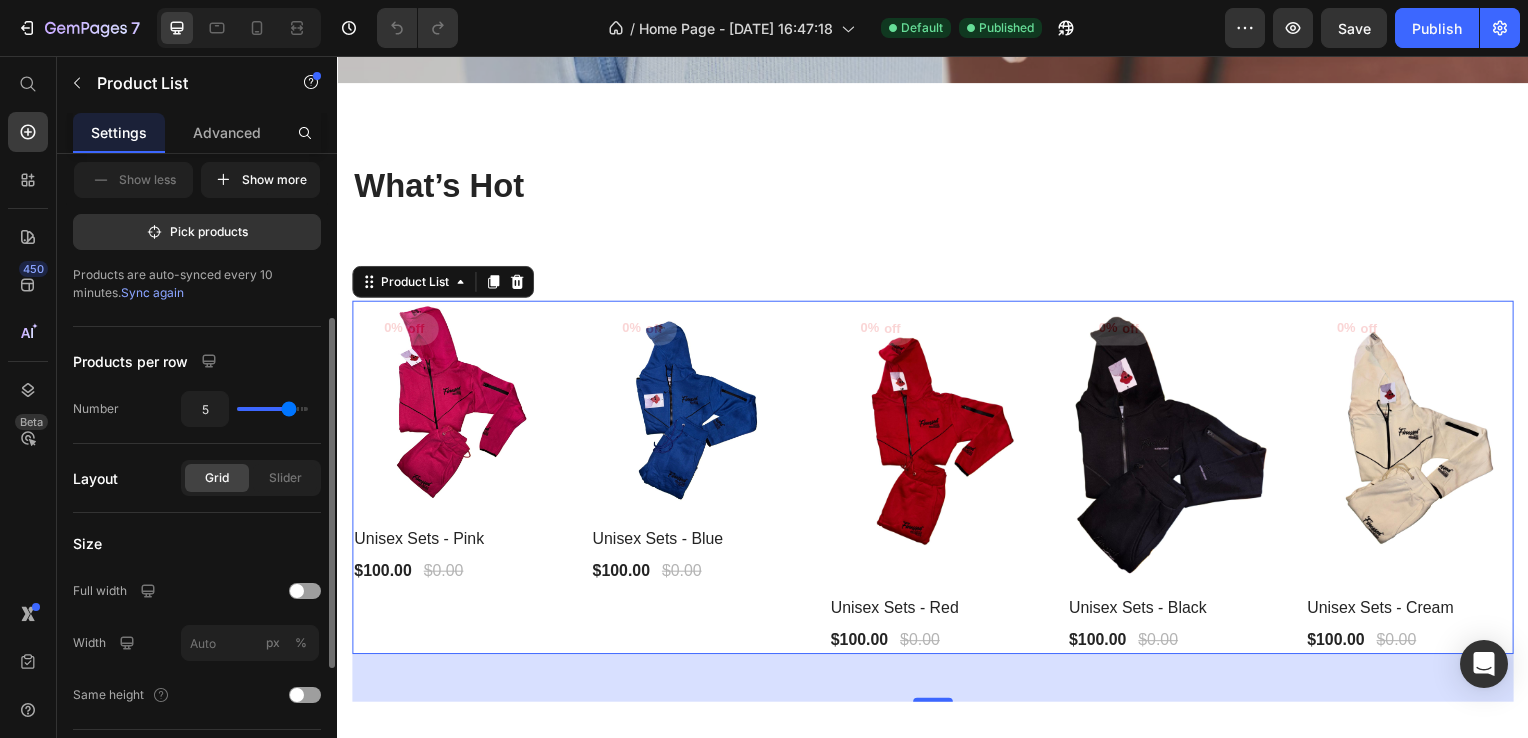 scroll, scrollTop: 533, scrollLeft: 0, axis: vertical 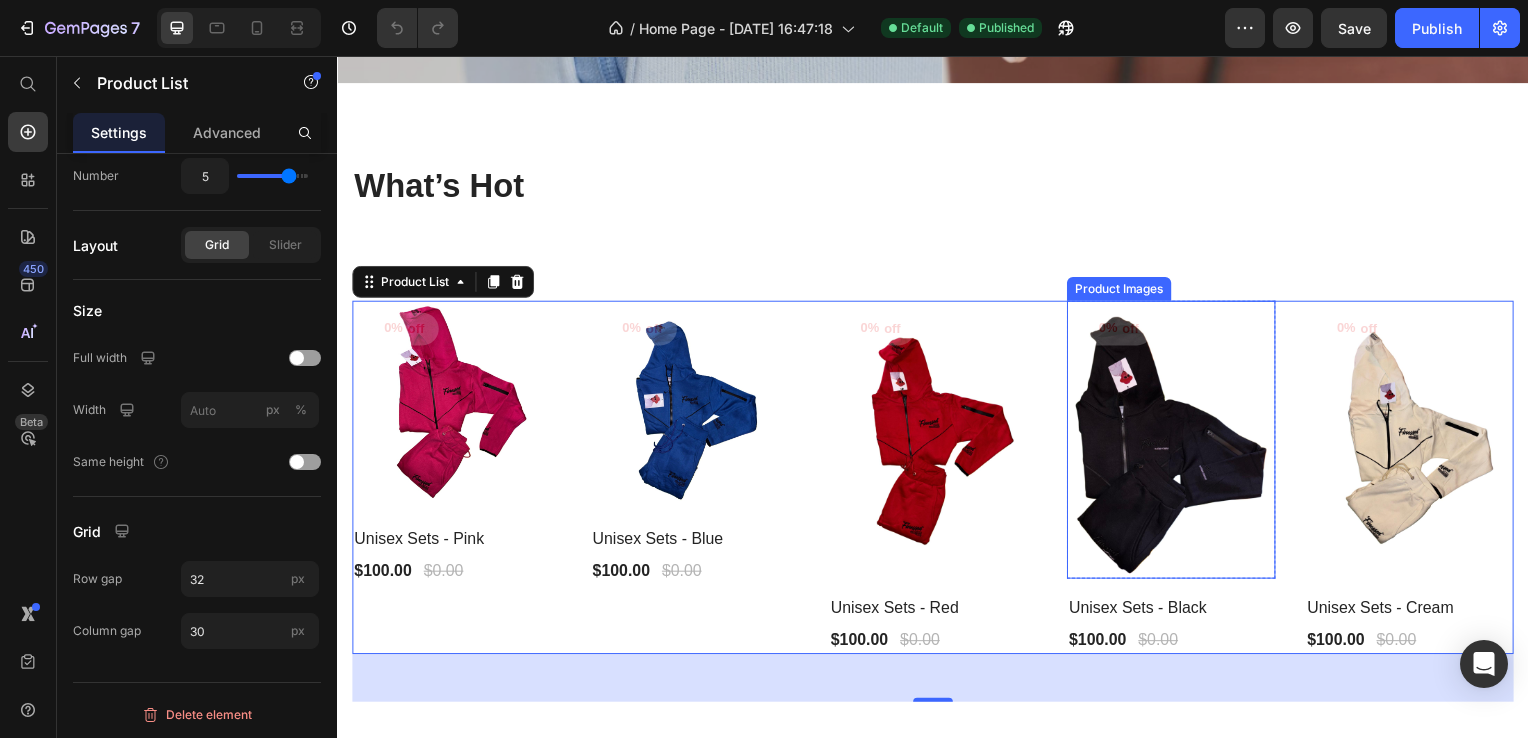 click at bounding box center [1177, 443] 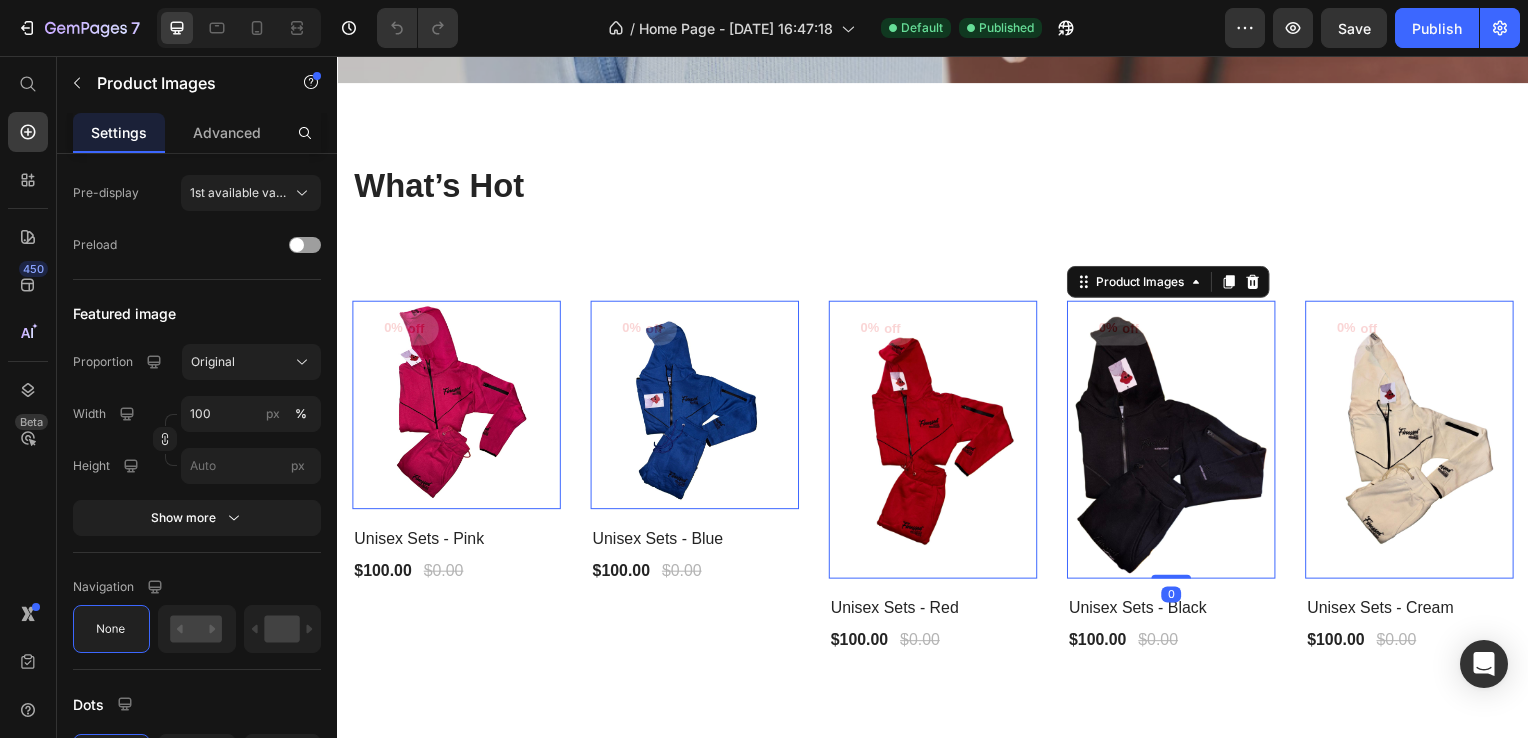 scroll, scrollTop: 0, scrollLeft: 0, axis: both 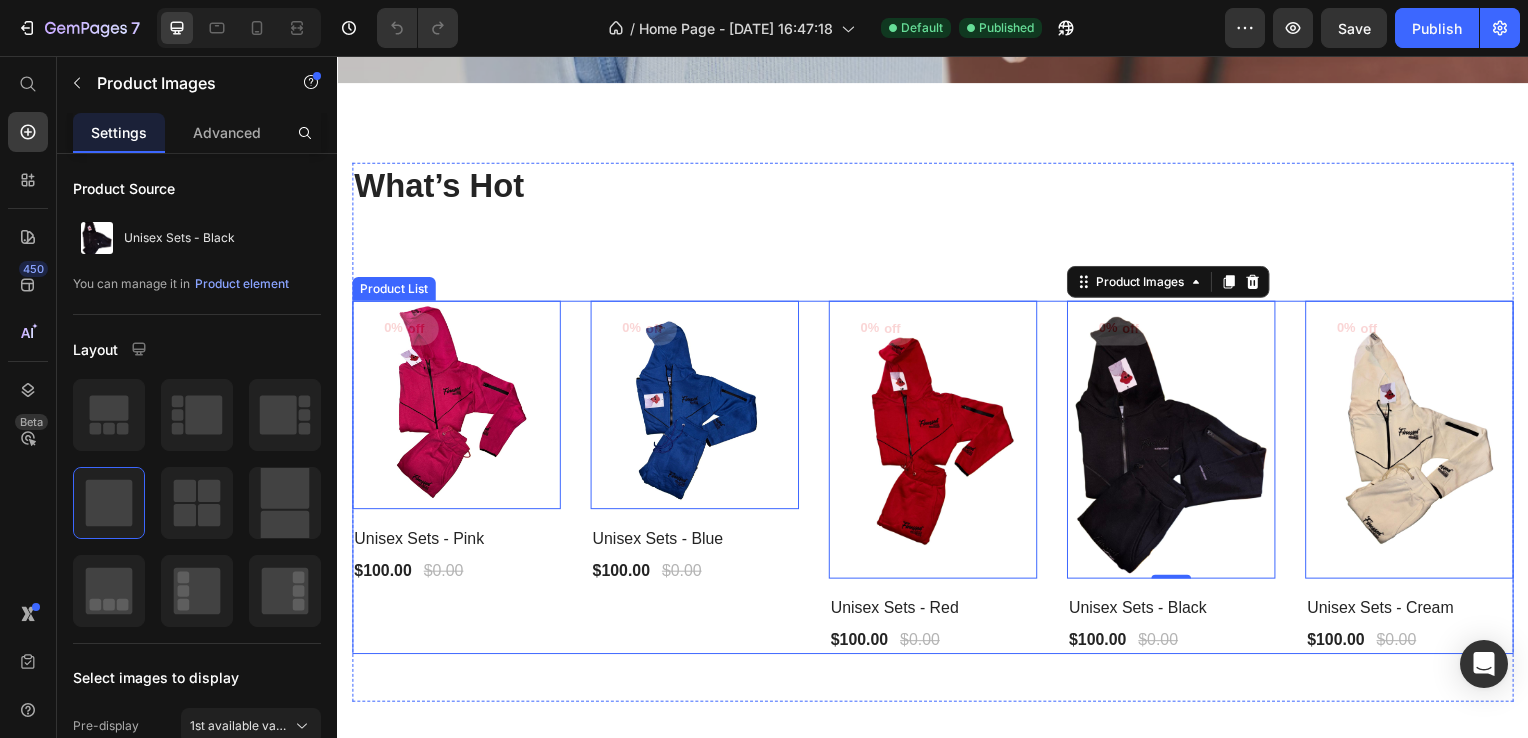 click on "0% off Product Tag Product Images   0 Row Unisex Sets - Pink Product Title $100.00 Product Price $0.00 Product Price Row Row 0% off Product Tag Product Images   0 Row Unisex Sets - Blue Product Title $100.00 Product Price $0.00 Product Price Row Row 0% off Product Tag Product Images   0 Row Unisex Sets - Red Product Title $100.00 Product Price $0.00 Product Price Row Row 0% off Product Tag Product Images   0 Row Unisex Sets - Black Product Title $100.00 Product Price $0.00 Product Price Row Row 0% off Product Tag Product Images   0 Row Unisex Sets - Cream Product Title $100.00 Product Price $0.00 Product Price Row Row" at bounding box center [937, 481] 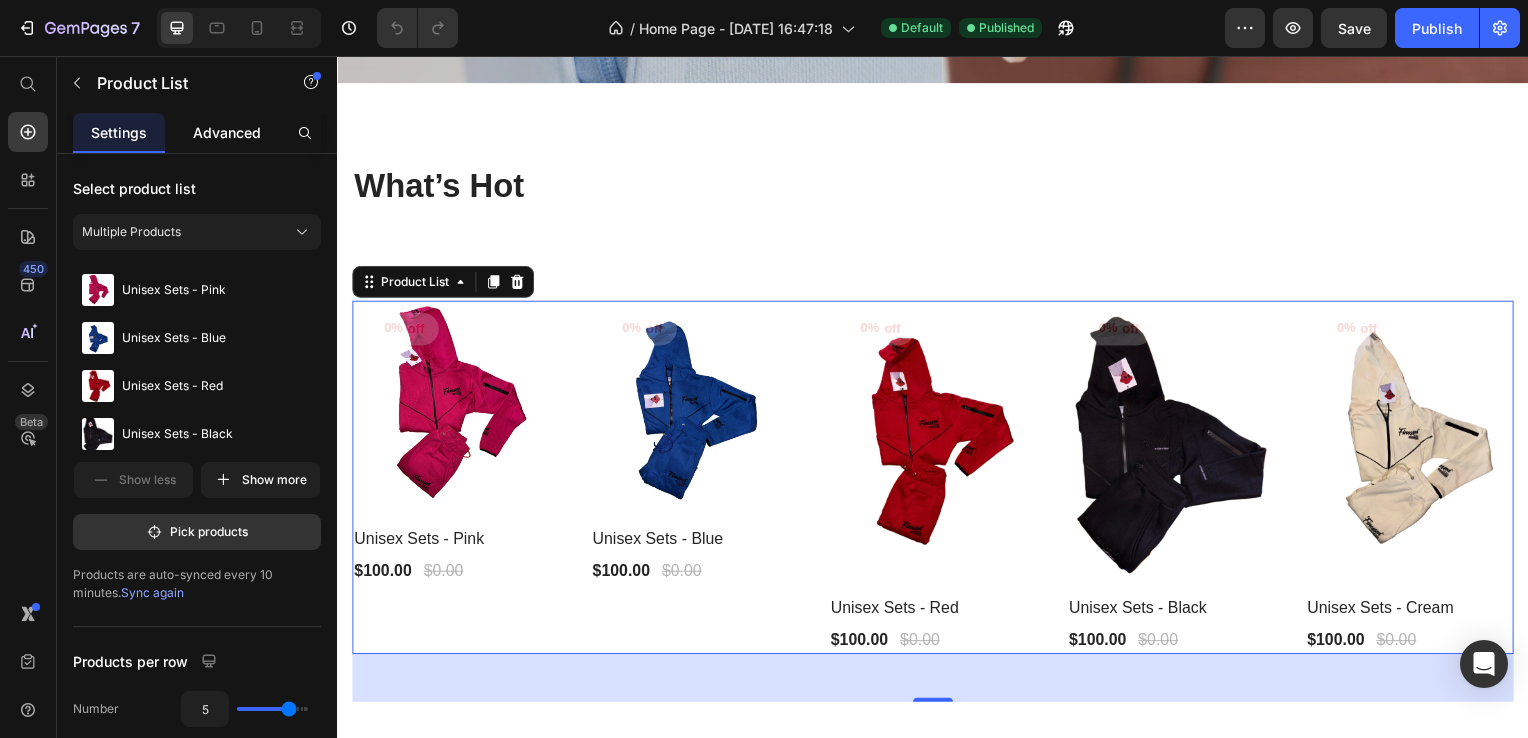 click on "Advanced" at bounding box center [227, 132] 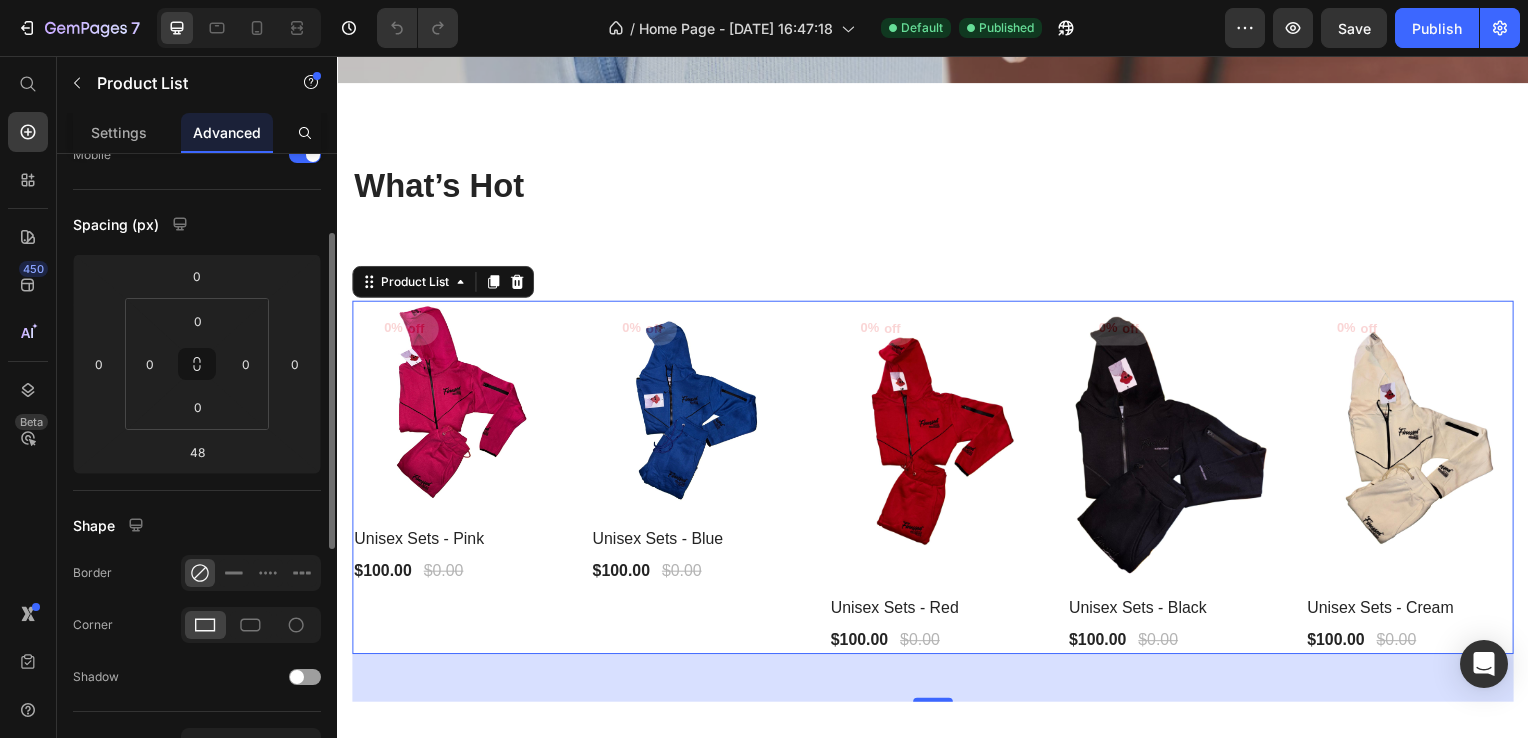 scroll, scrollTop: 0, scrollLeft: 0, axis: both 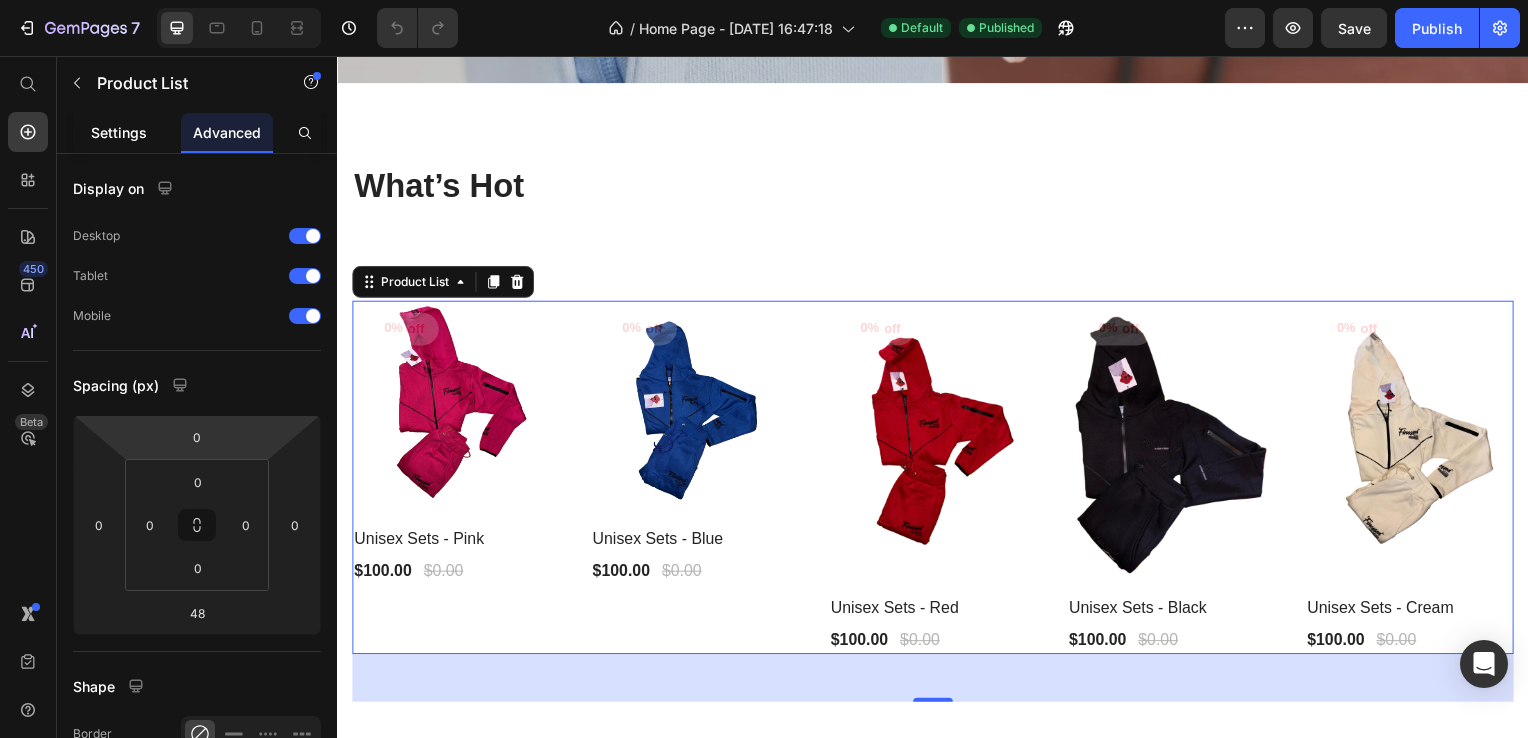 click on "Settings" at bounding box center [119, 132] 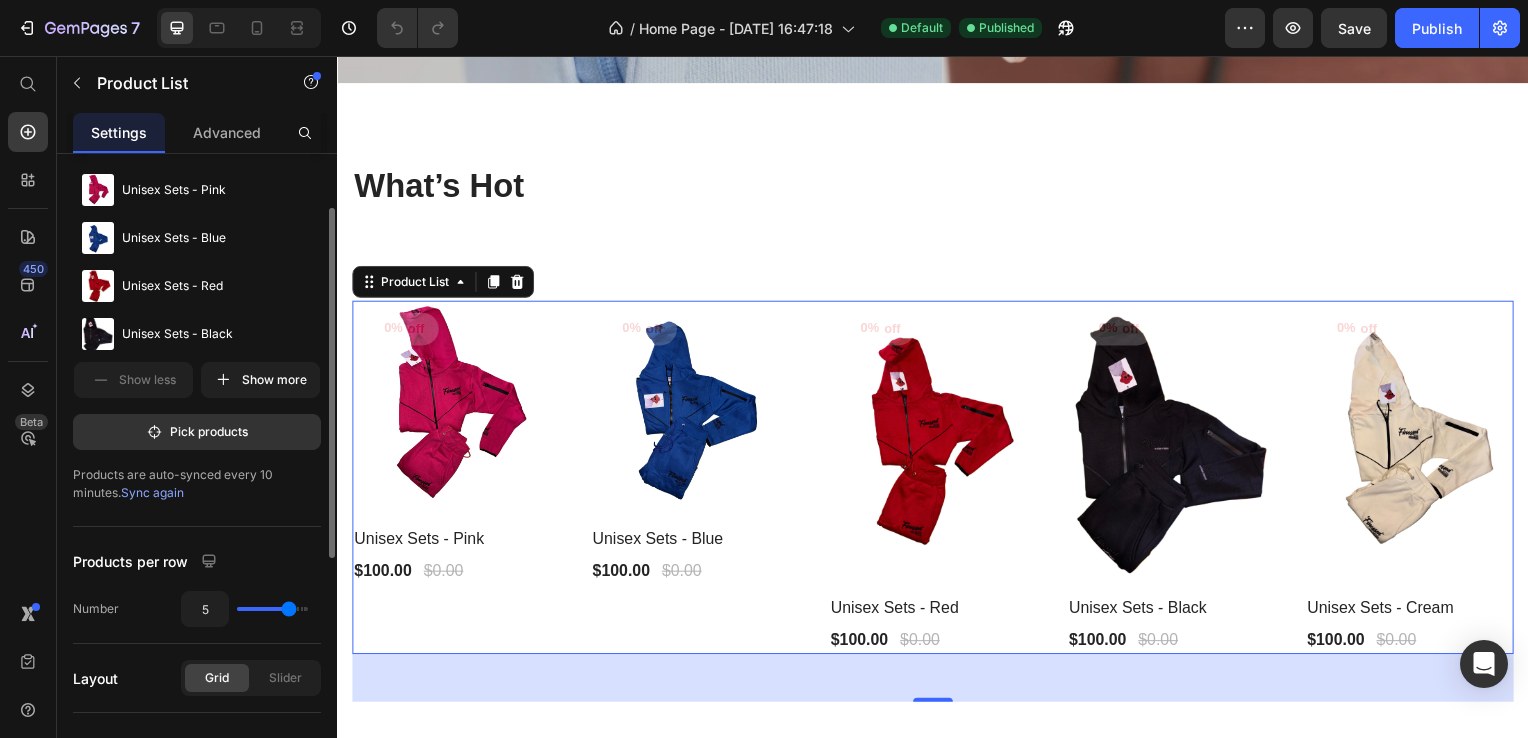 scroll, scrollTop: 300, scrollLeft: 0, axis: vertical 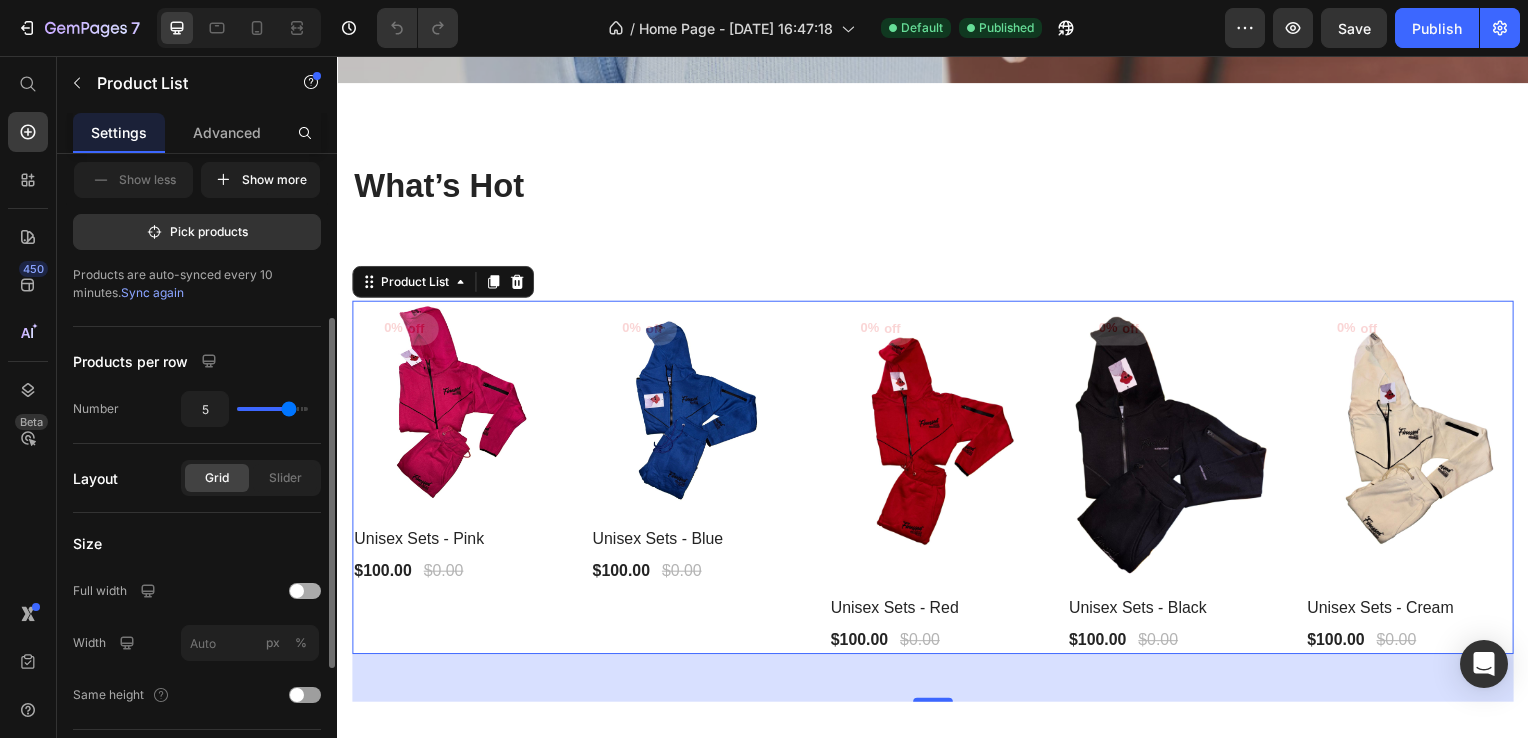 click at bounding box center [305, 591] 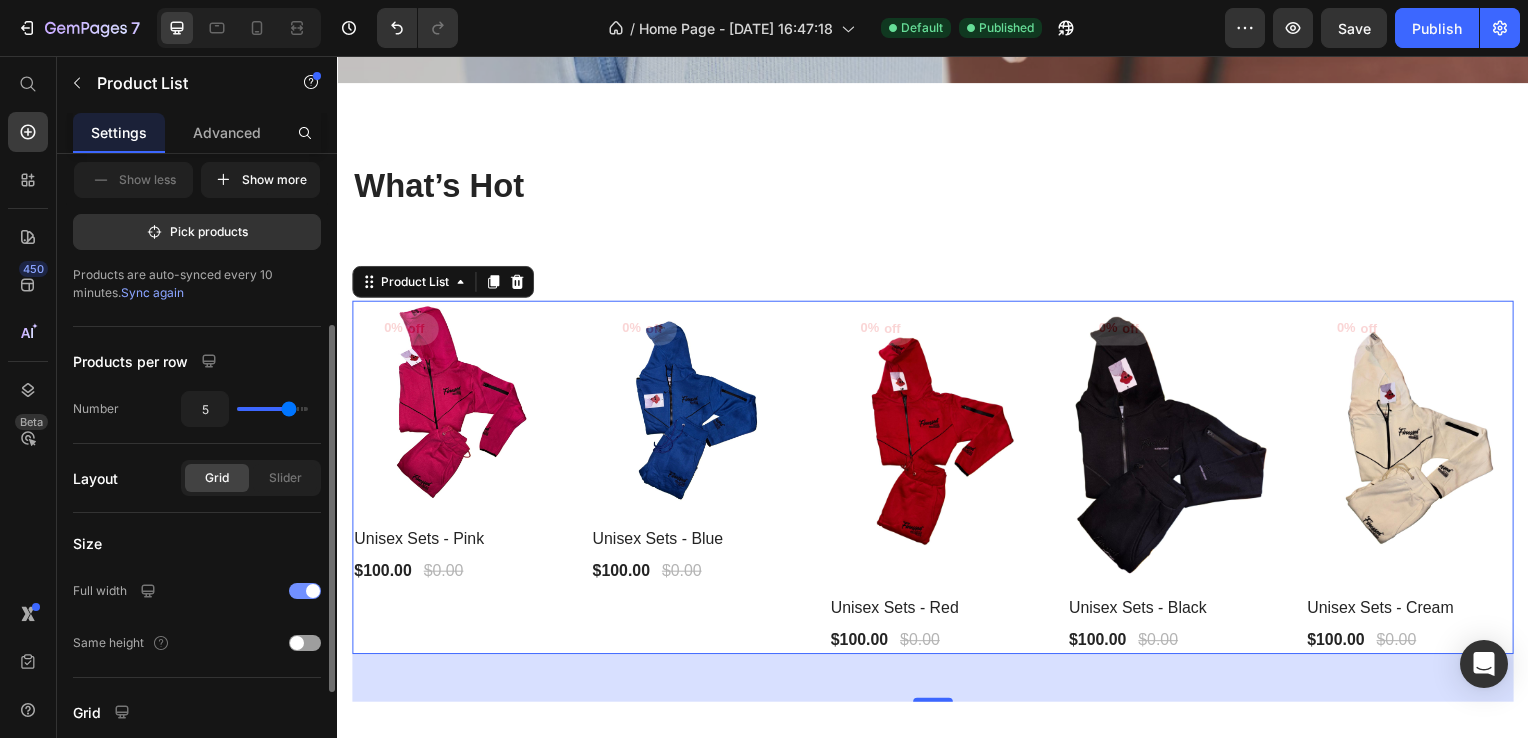 click at bounding box center (305, 591) 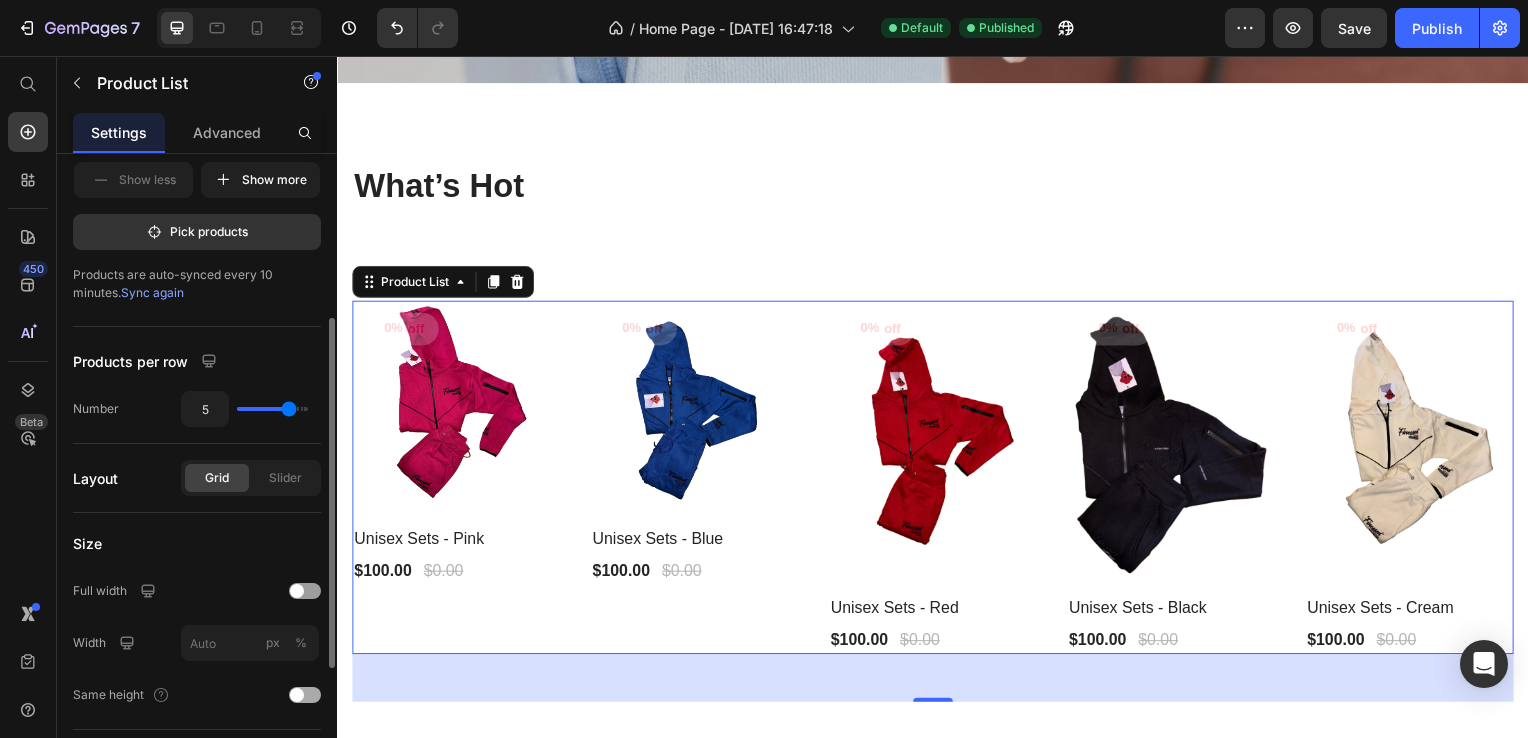 click at bounding box center (305, 695) 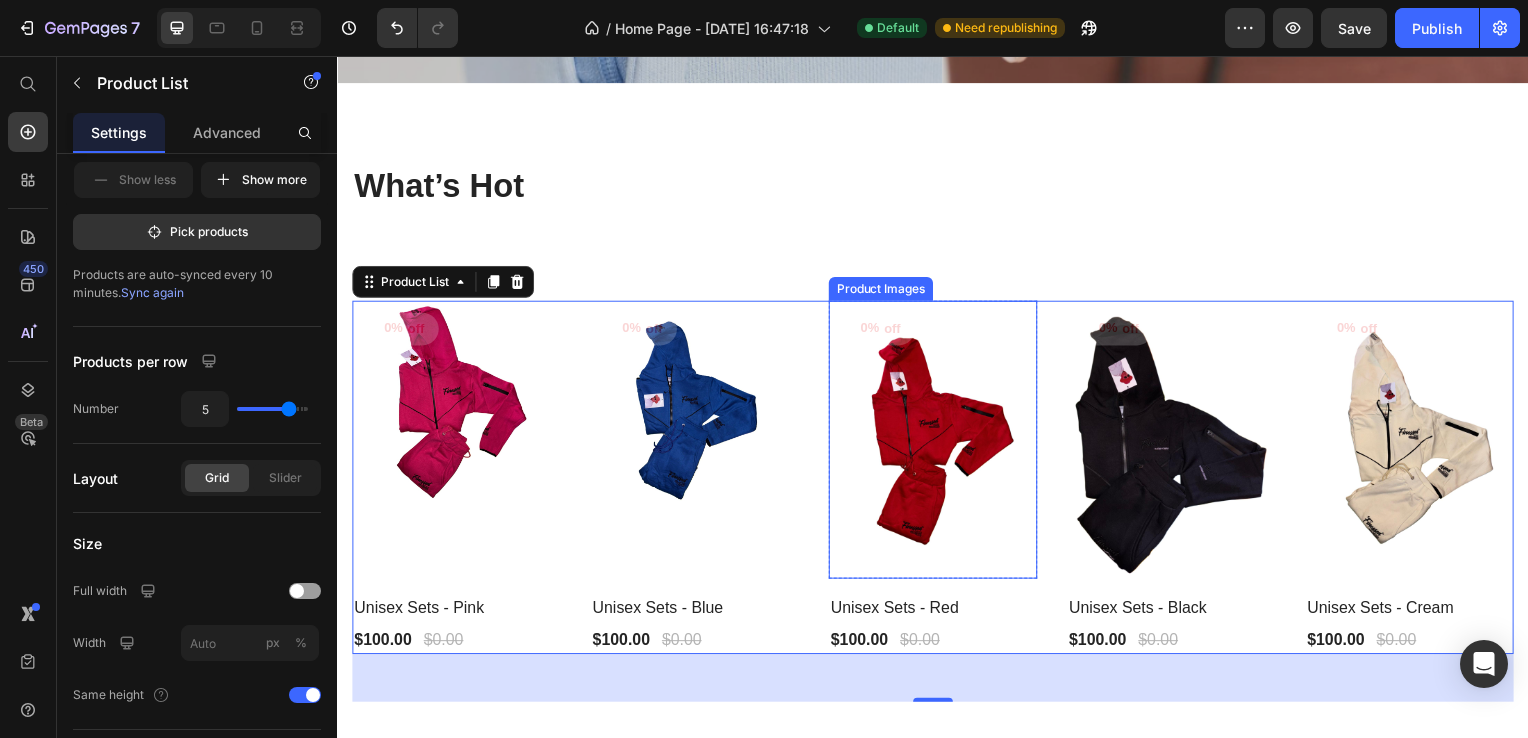 click at bounding box center (937, 443) 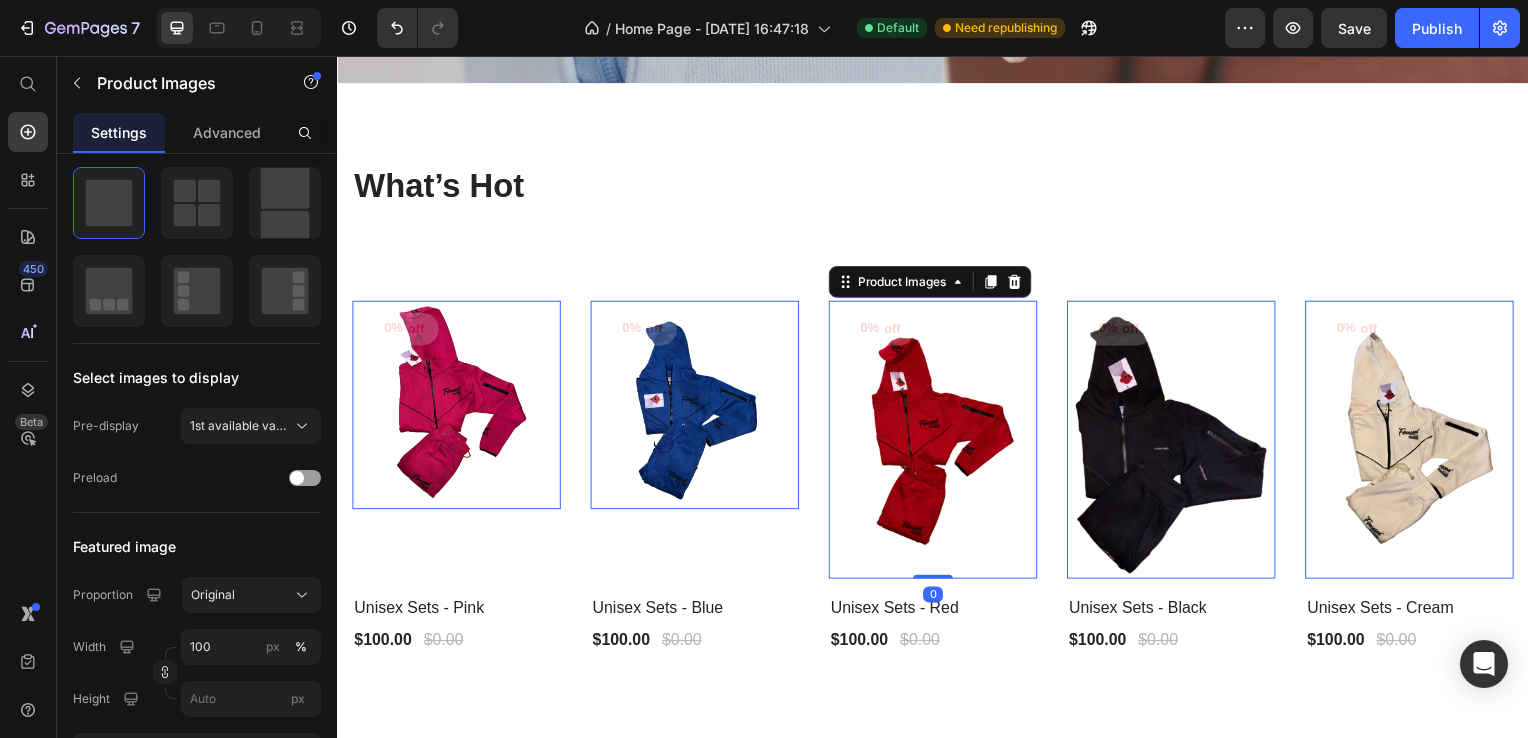 scroll, scrollTop: 0, scrollLeft: 0, axis: both 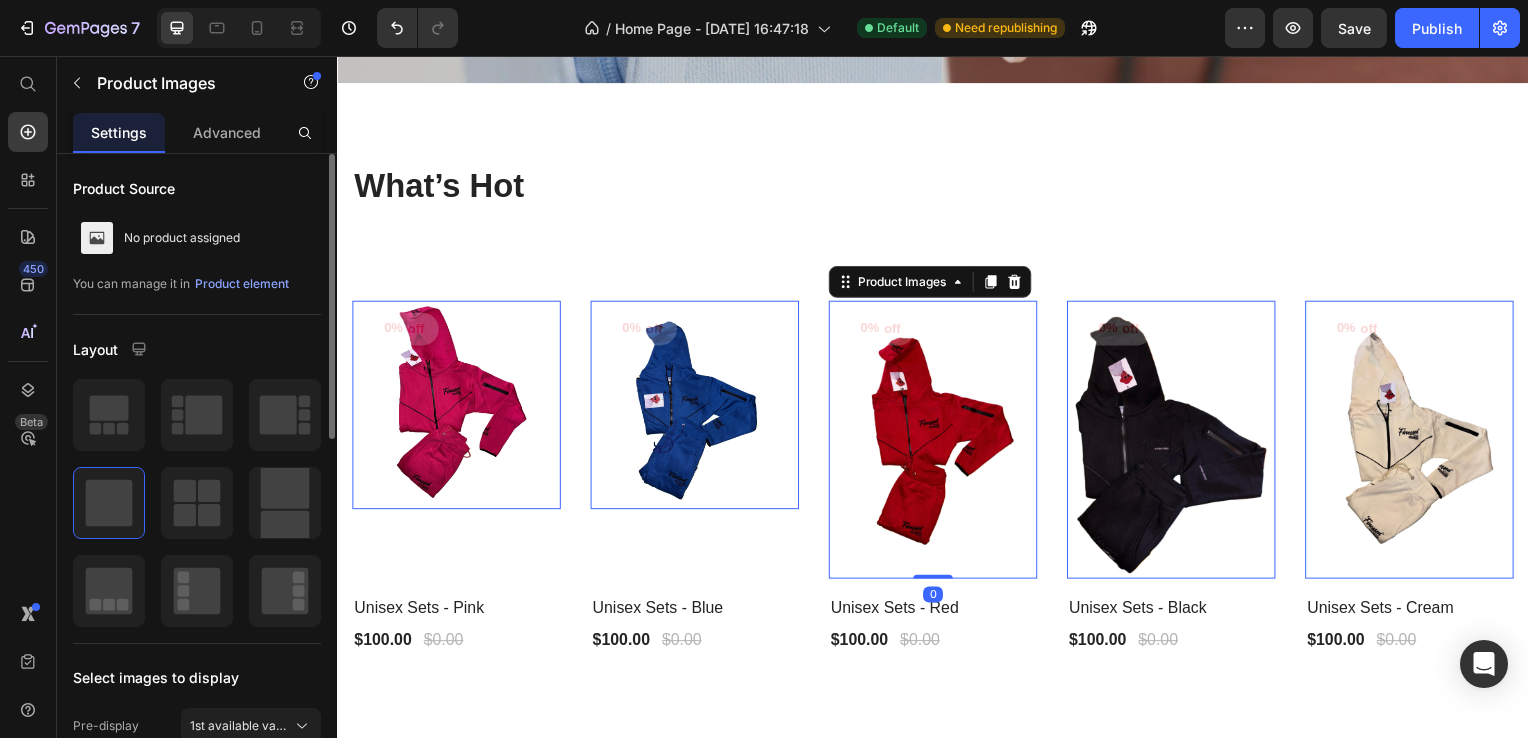click at bounding box center (1177, 443) 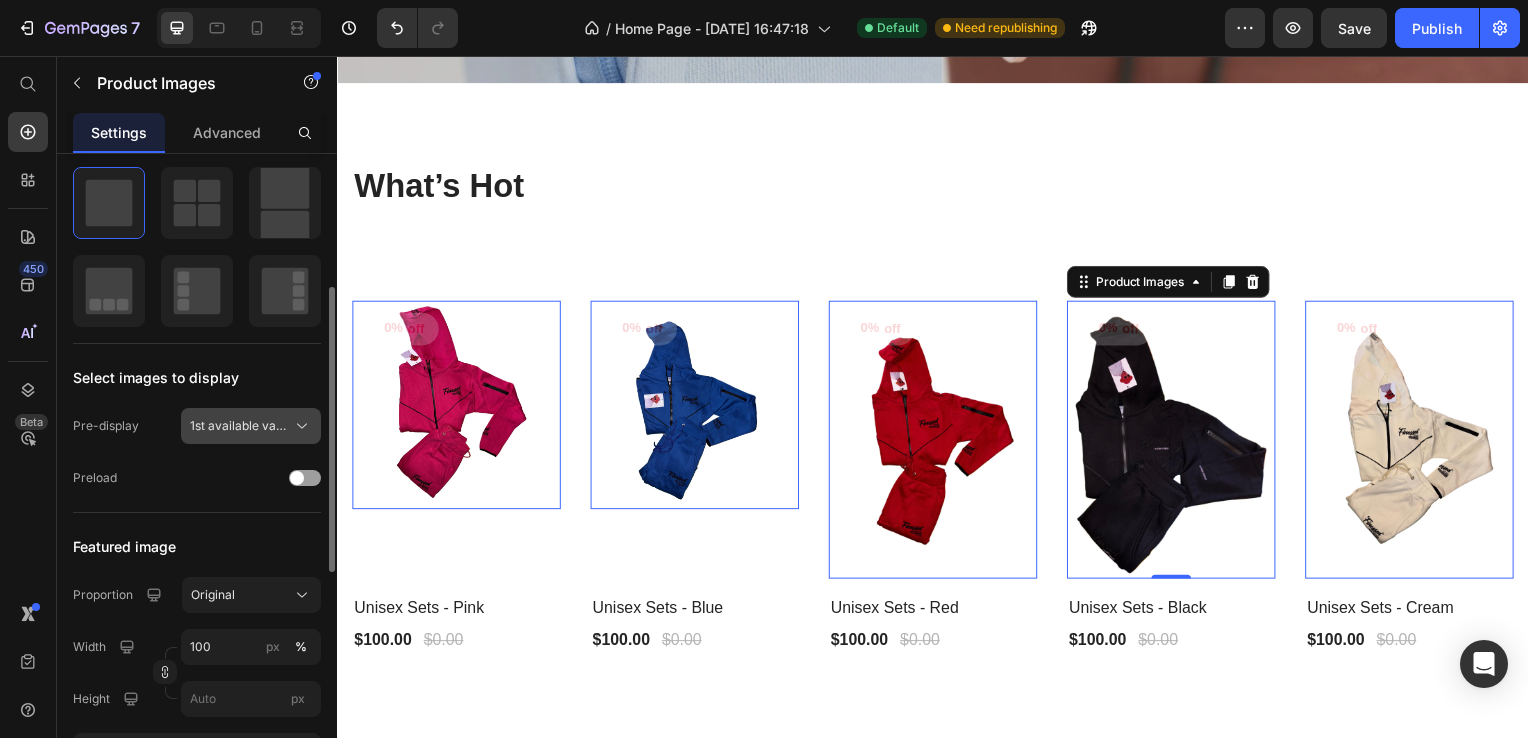 scroll, scrollTop: 400, scrollLeft: 0, axis: vertical 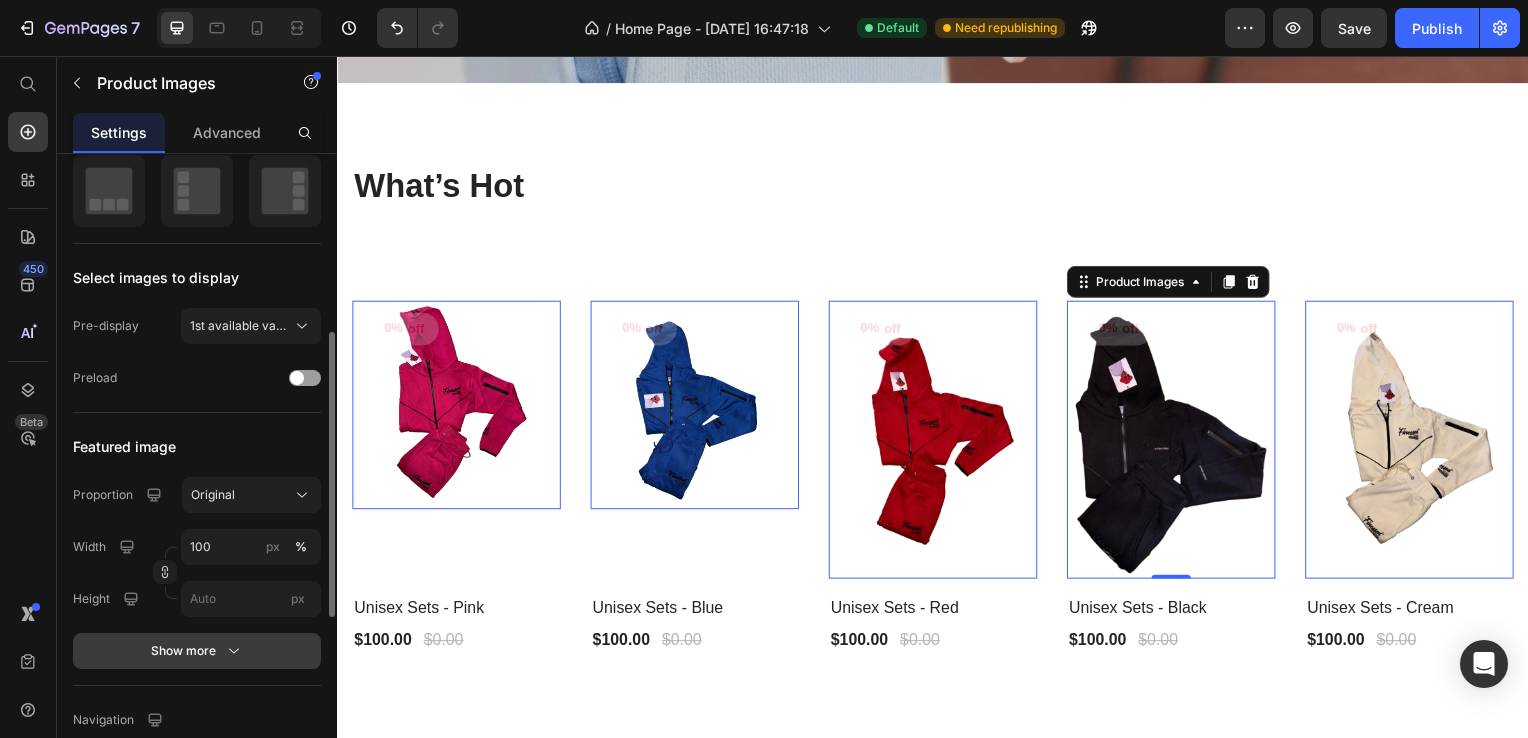 click 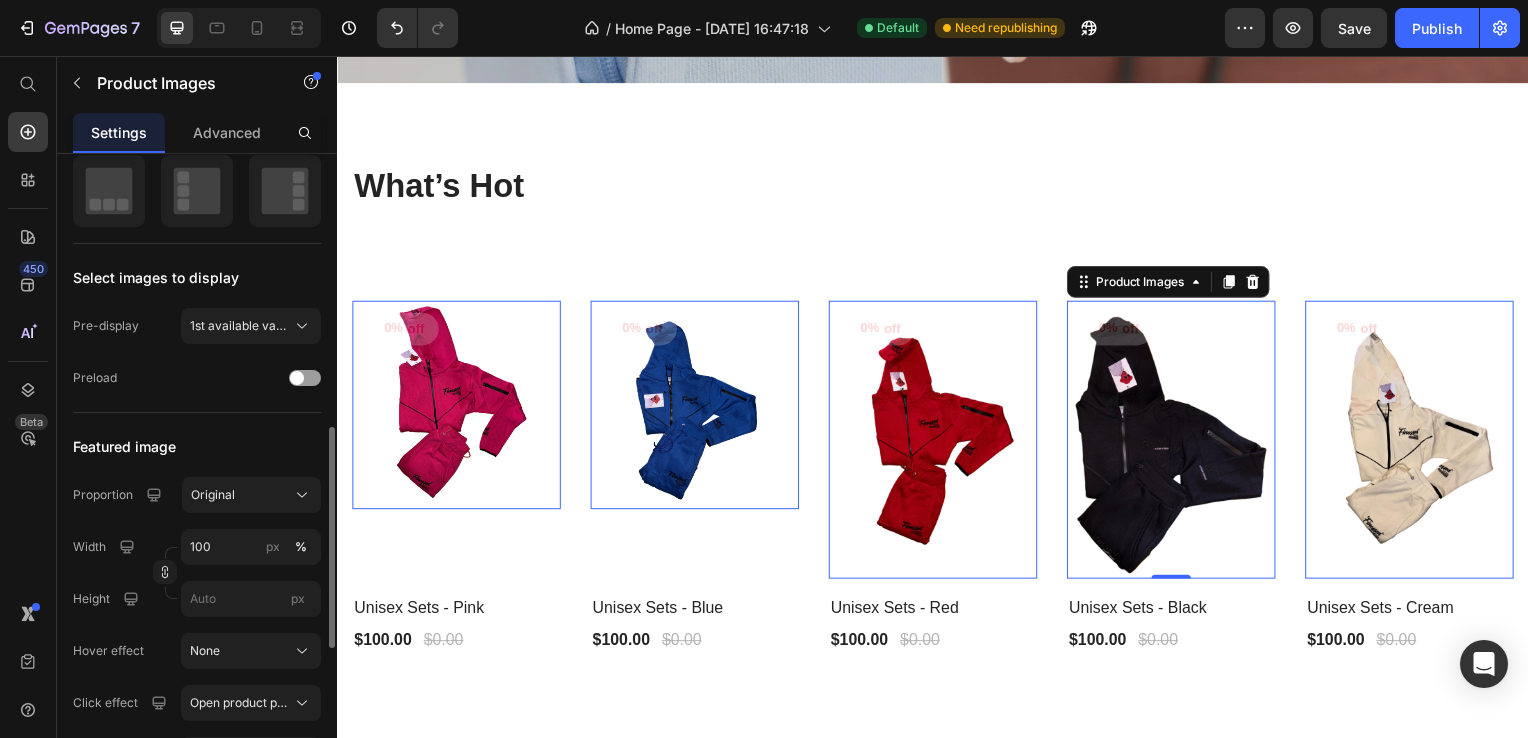 scroll, scrollTop: 500, scrollLeft: 0, axis: vertical 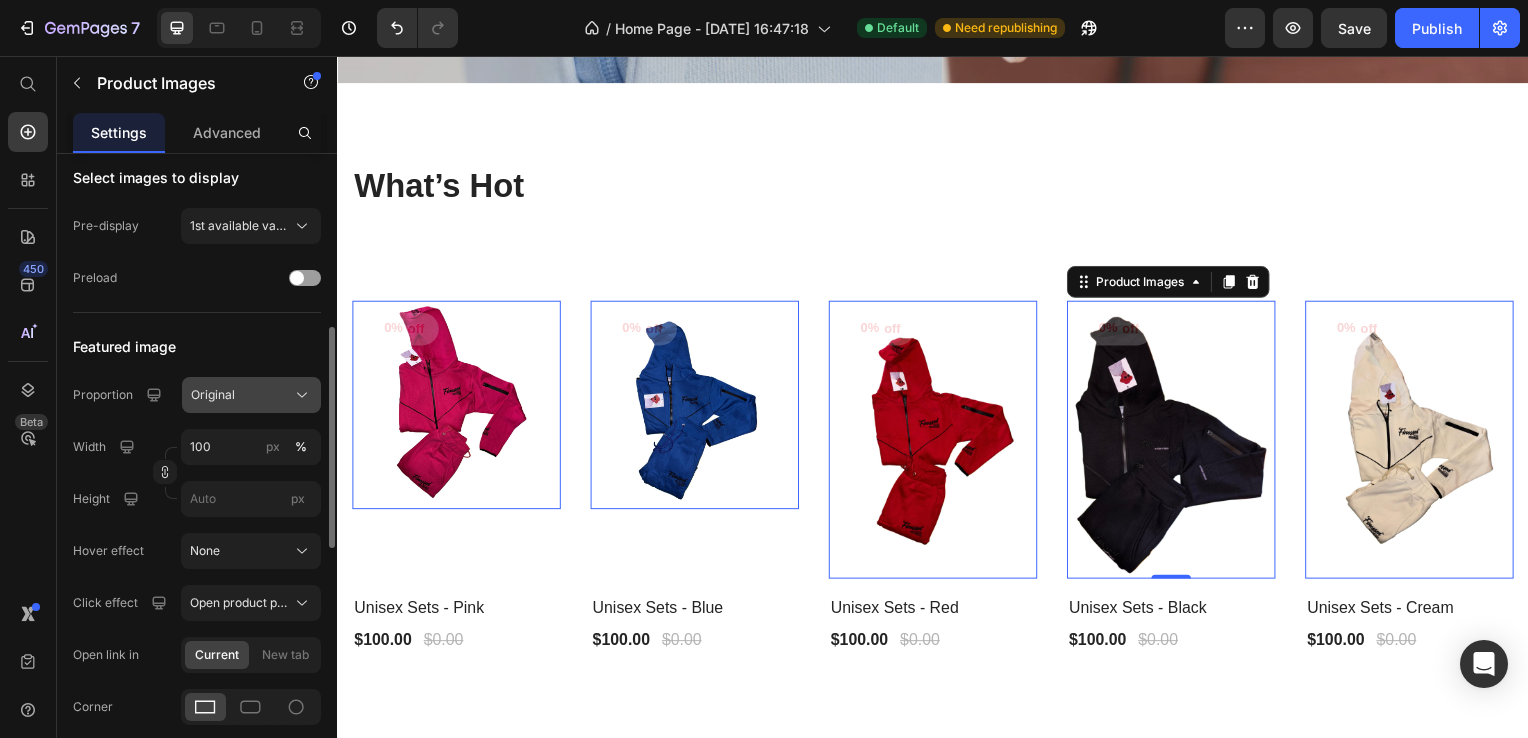 click on "Original" 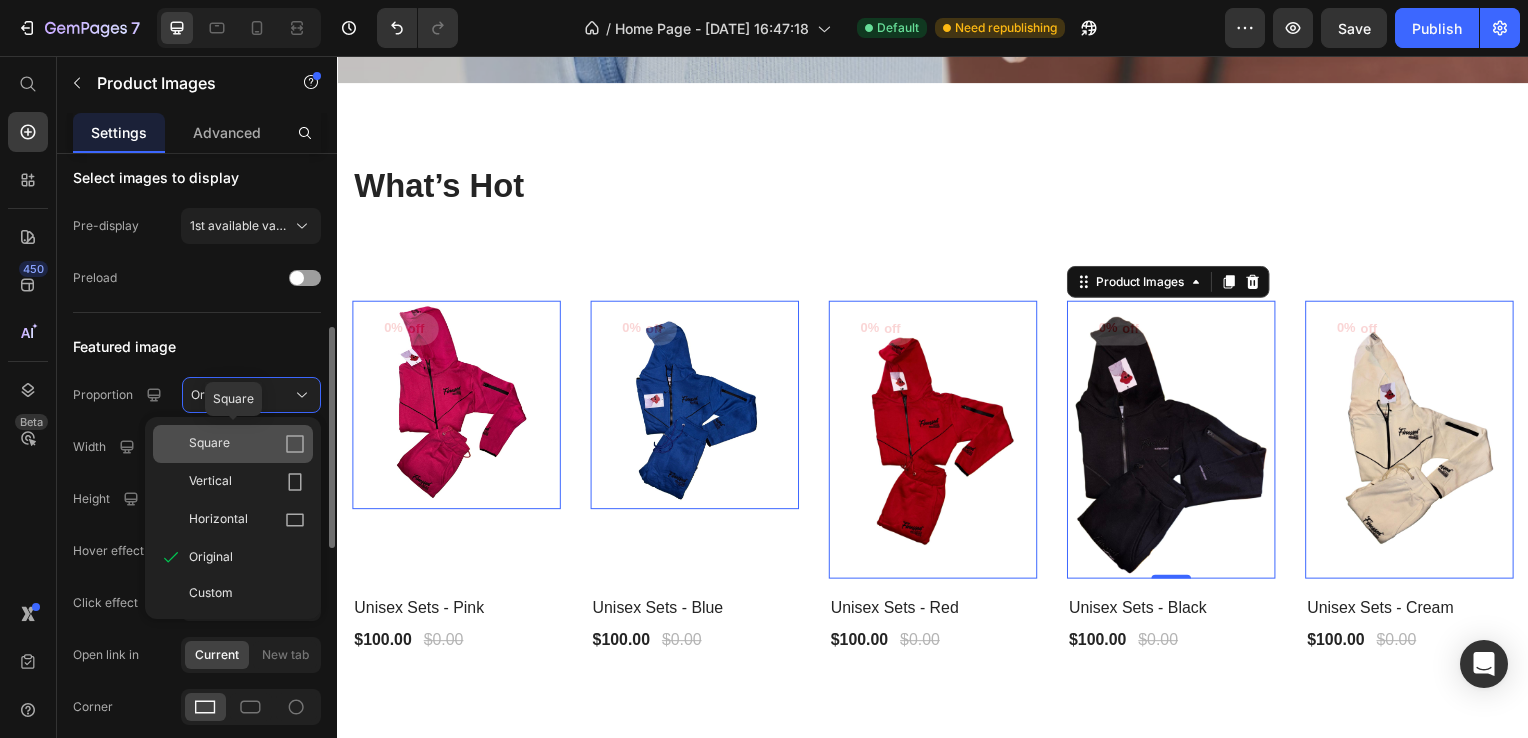 click on "Square" at bounding box center [247, 444] 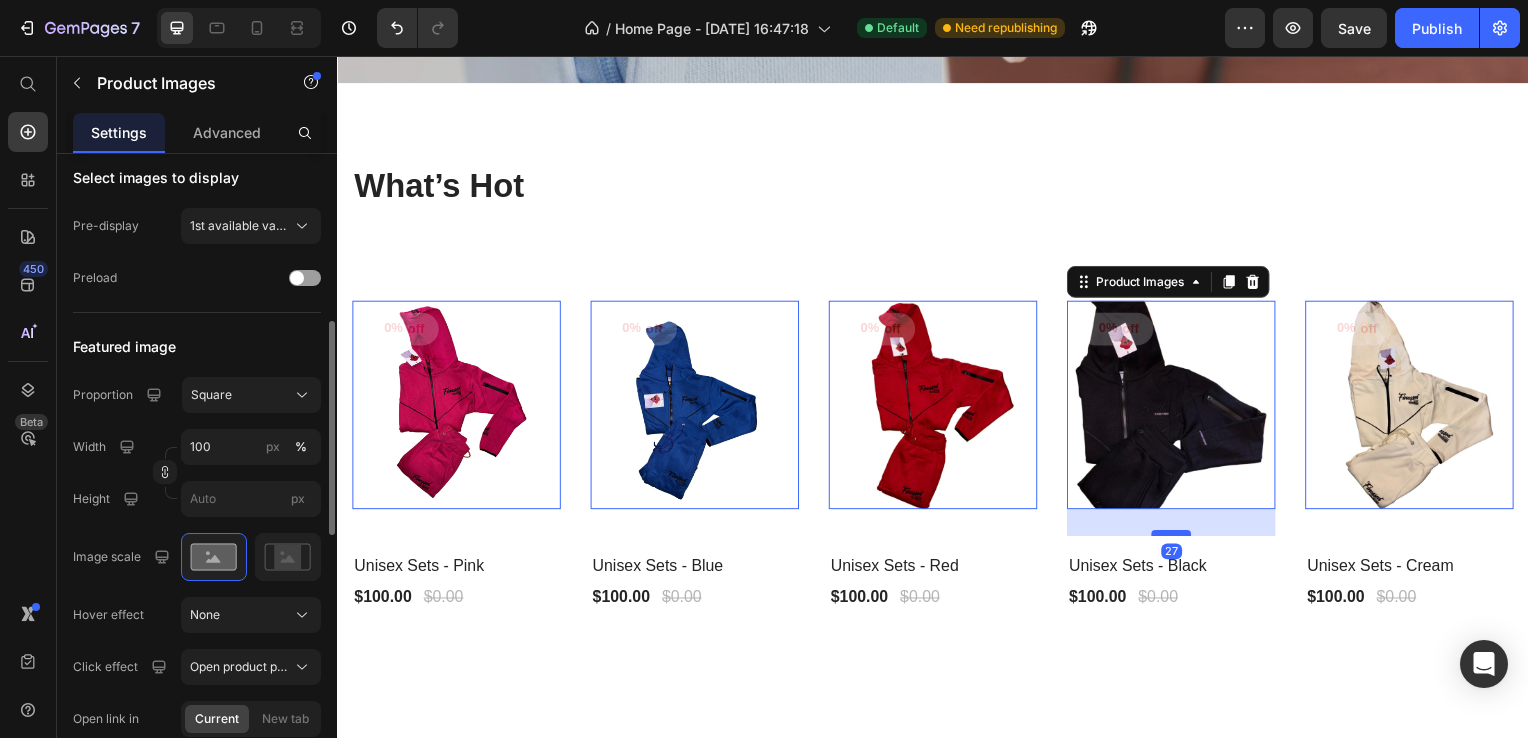 drag, startPoint x: 1162, startPoint y: 506, endPoint x: 1167, endPoint y: 533, distance: 27.45906 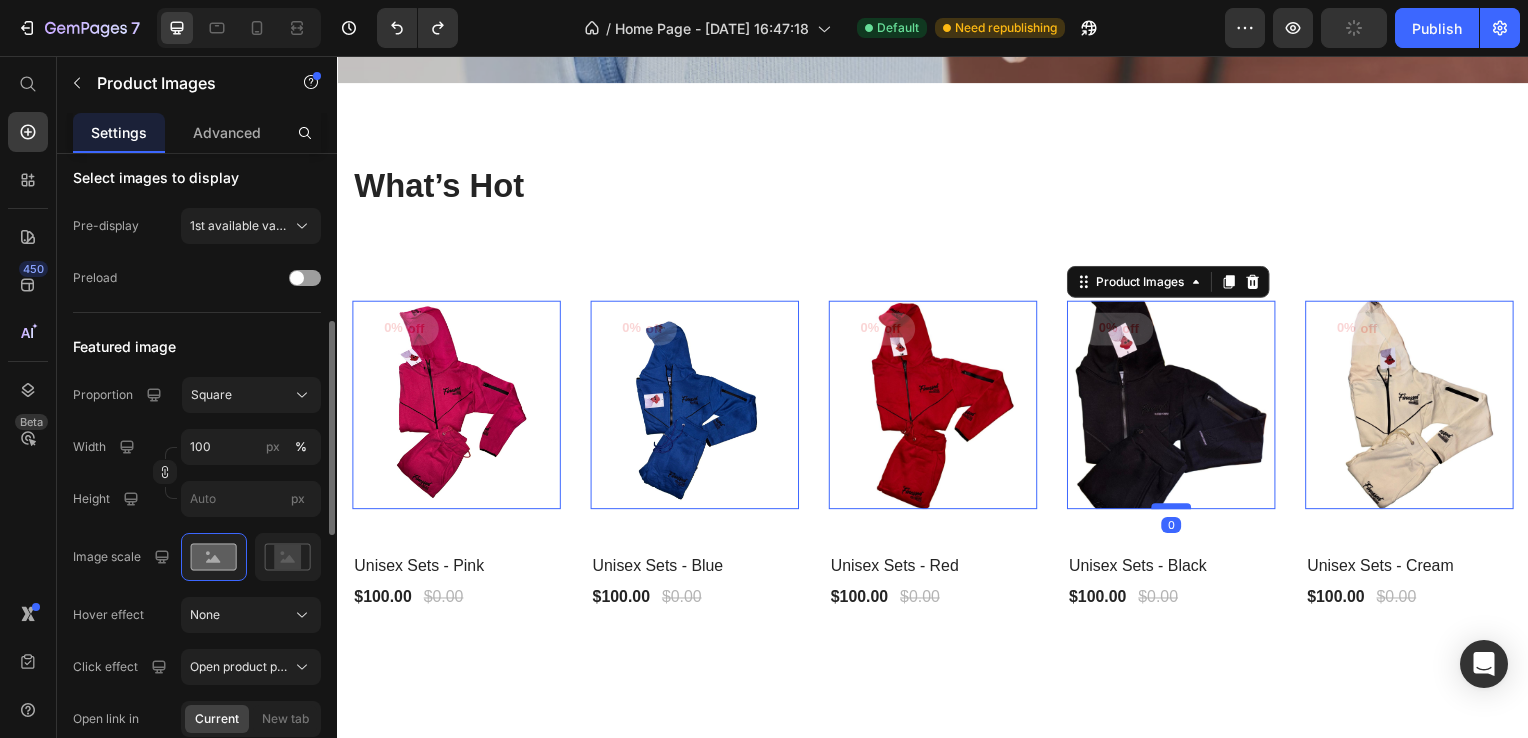 drag, startPoint x: 1167, startPoint y: 534, endPoint x: 1167, endPoint y: 506, distance: 28 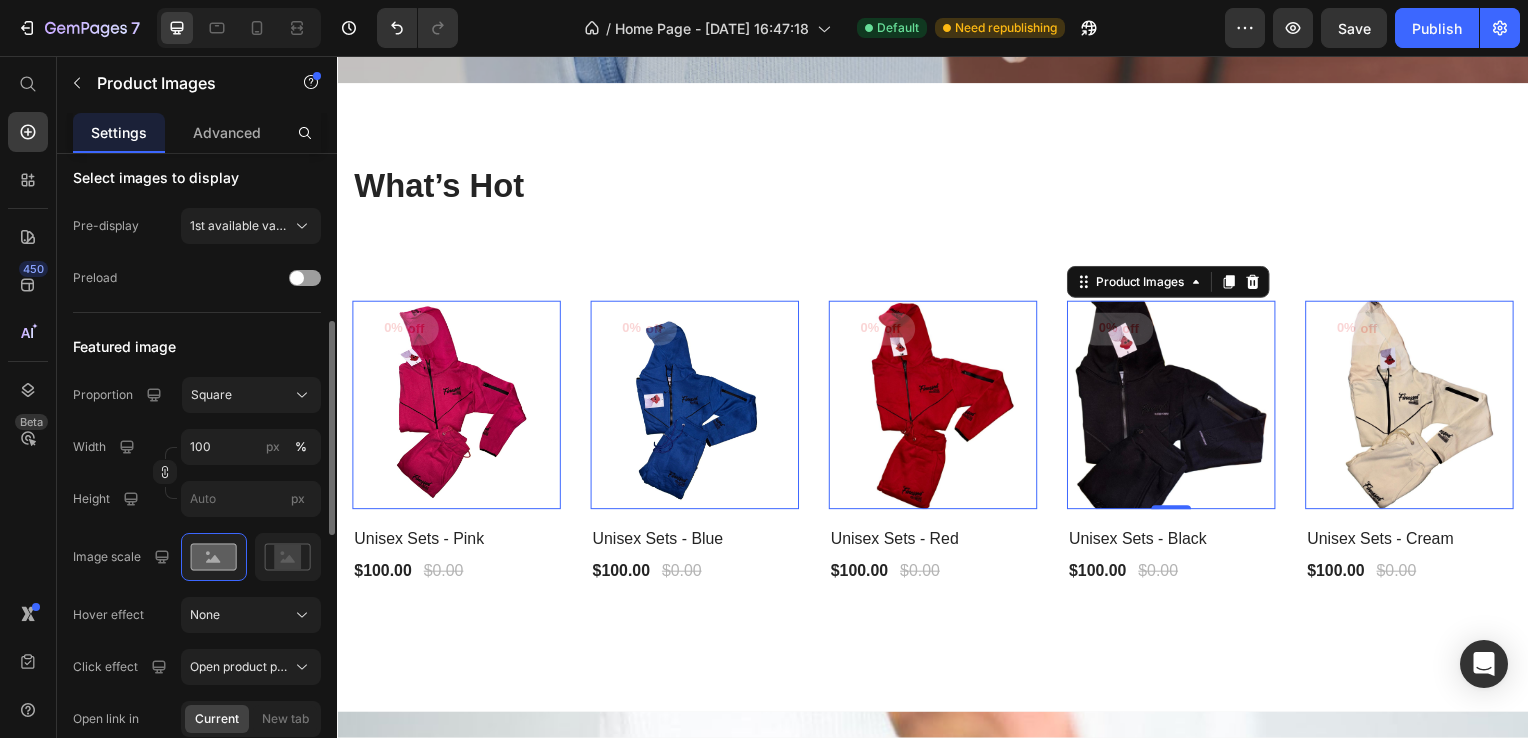click at bounding box center (1177, 408) 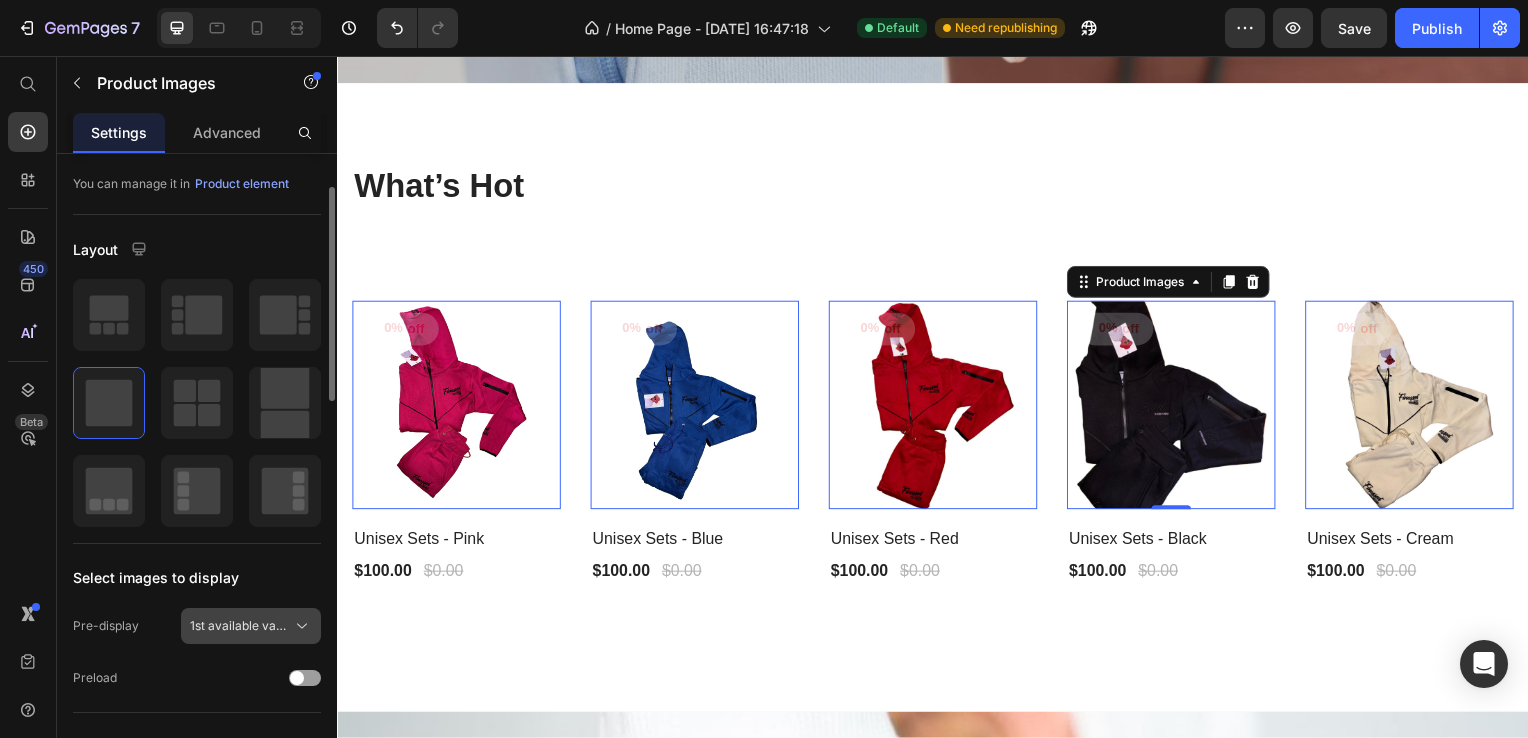 click on "1st available variant" at bounding box center [239, 626] 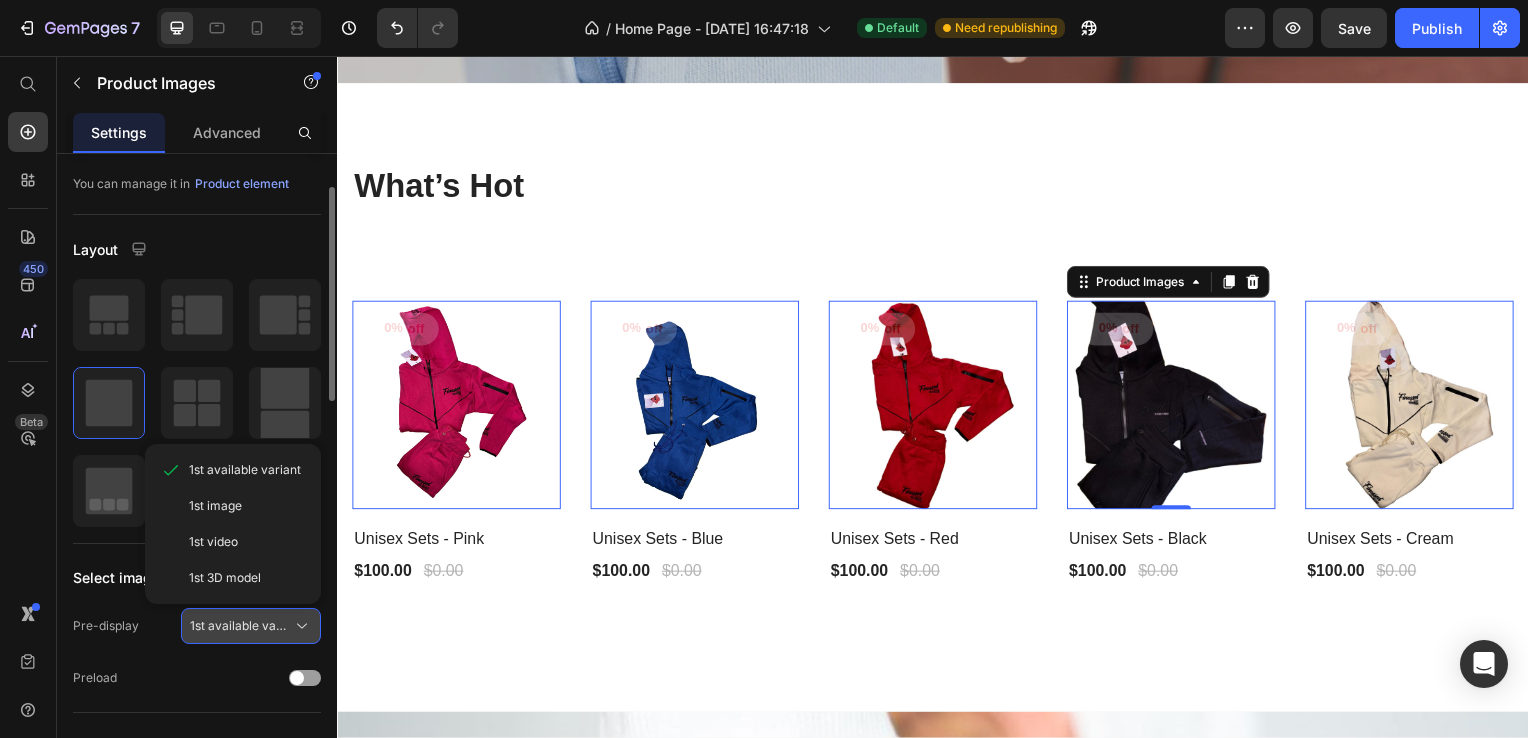 click on "1st available variant" at bounding box center [239, 626] 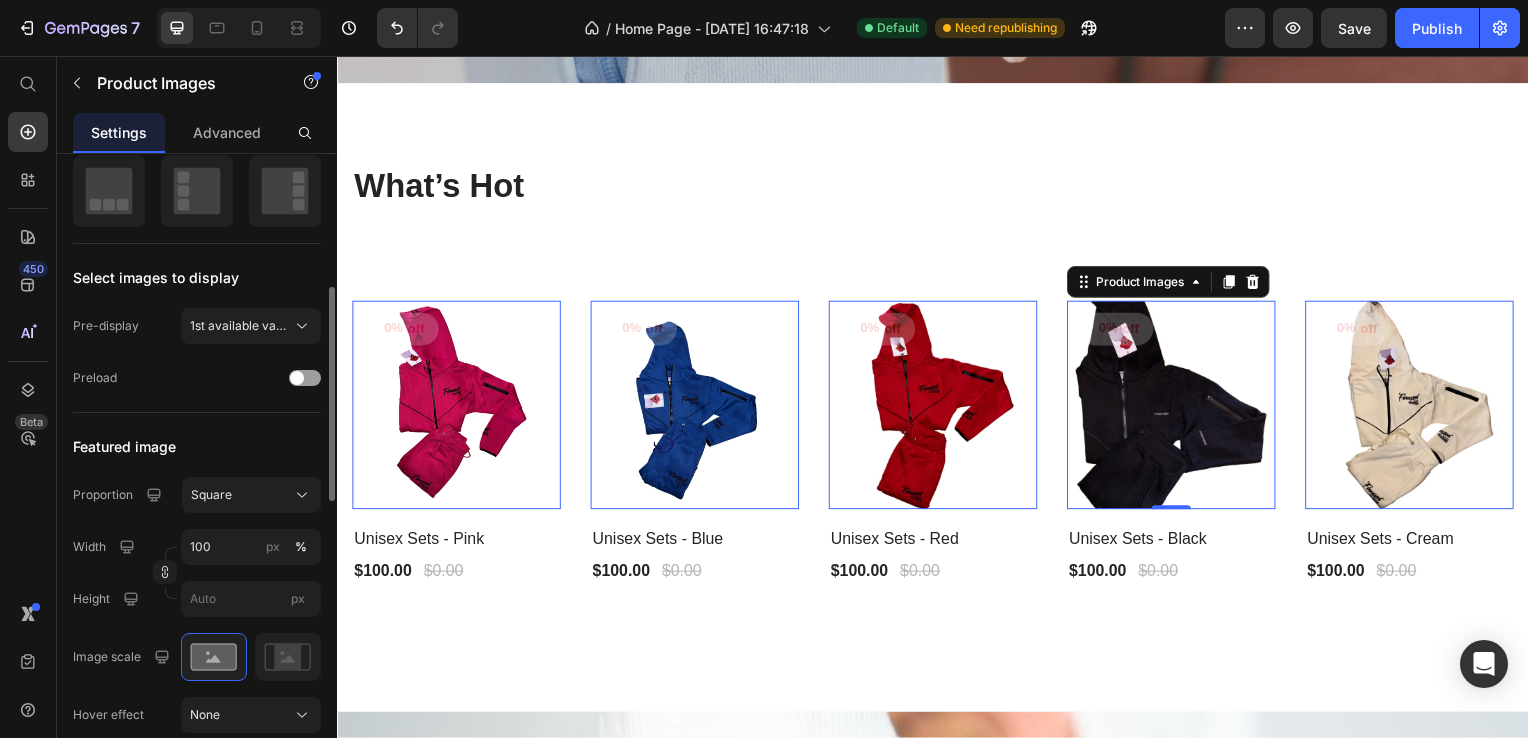 scroll, scrollTop: 500, scrollLeft: 0, axis: vertical 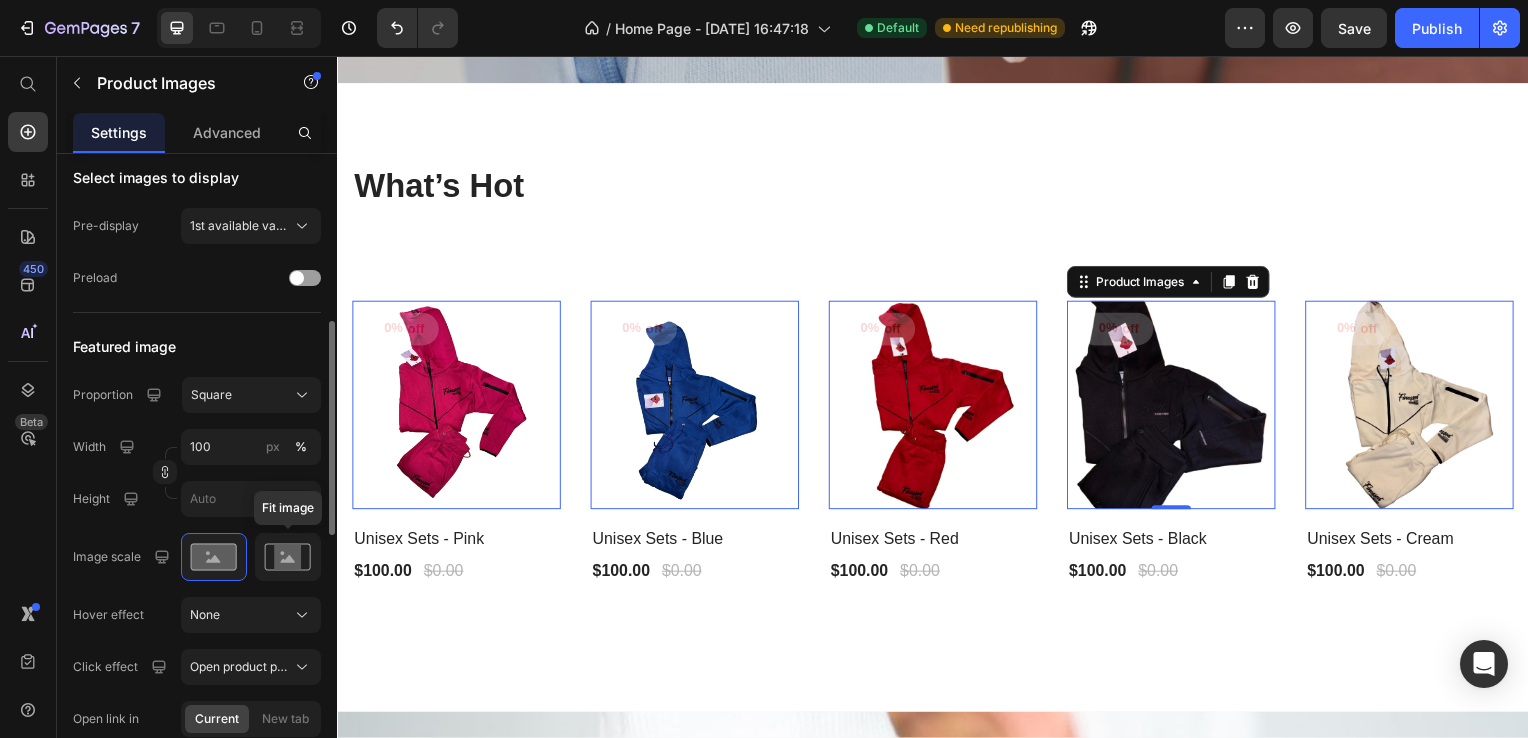 click 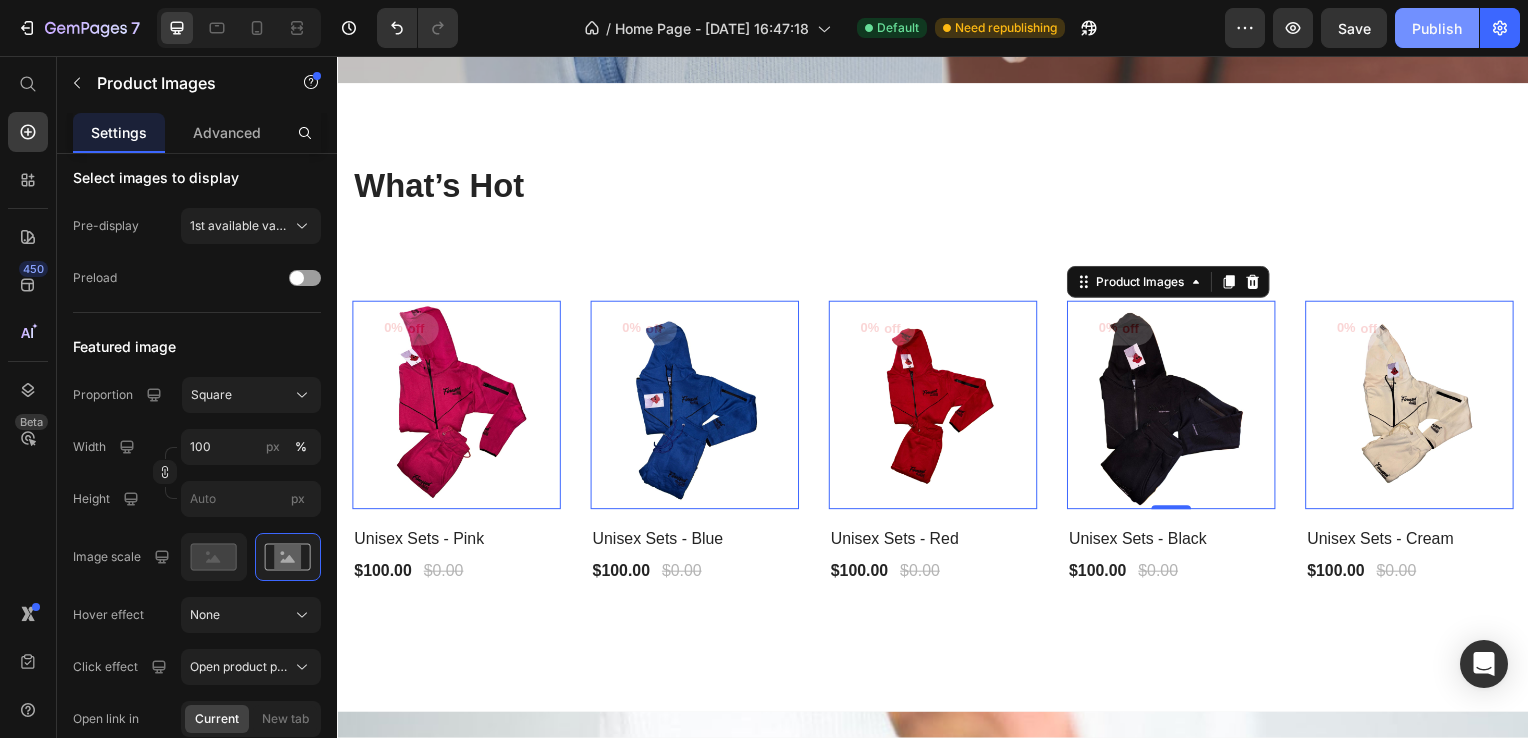 click on "Publish" at bounding box center (1437, 28) 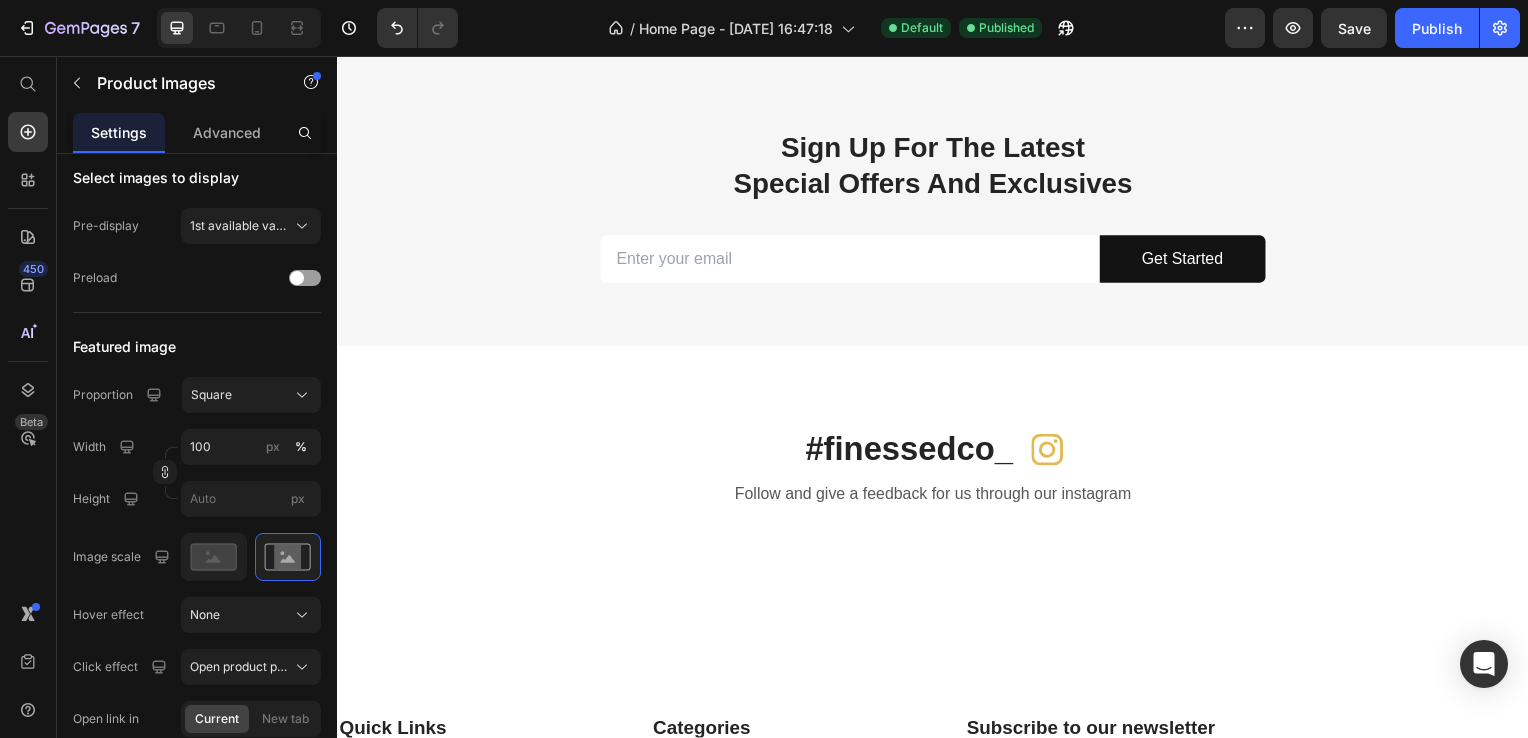 scroll, scrollTop: 3400, scrollLeft: 0, axis: vertical 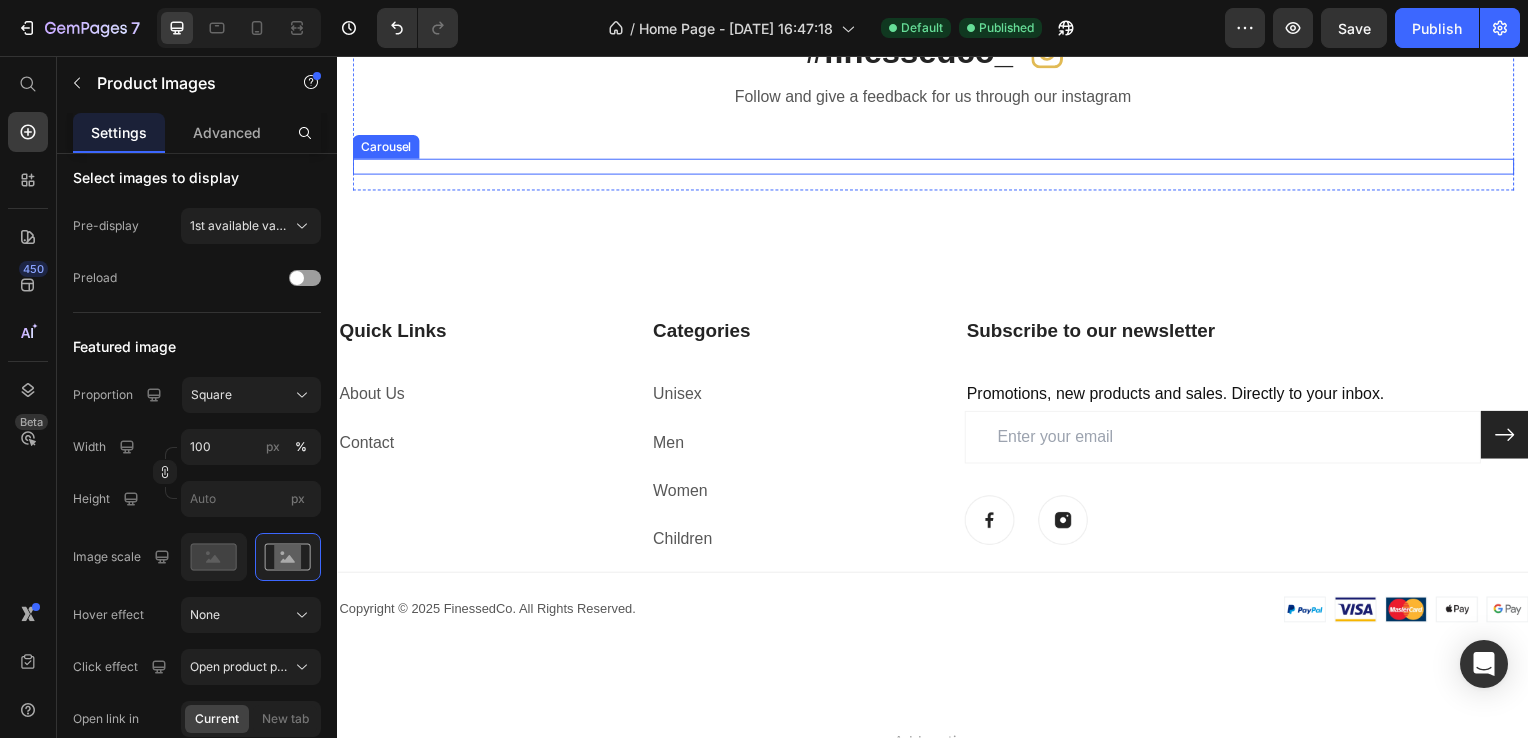 click on "Image" at bounding box center [929, 168] 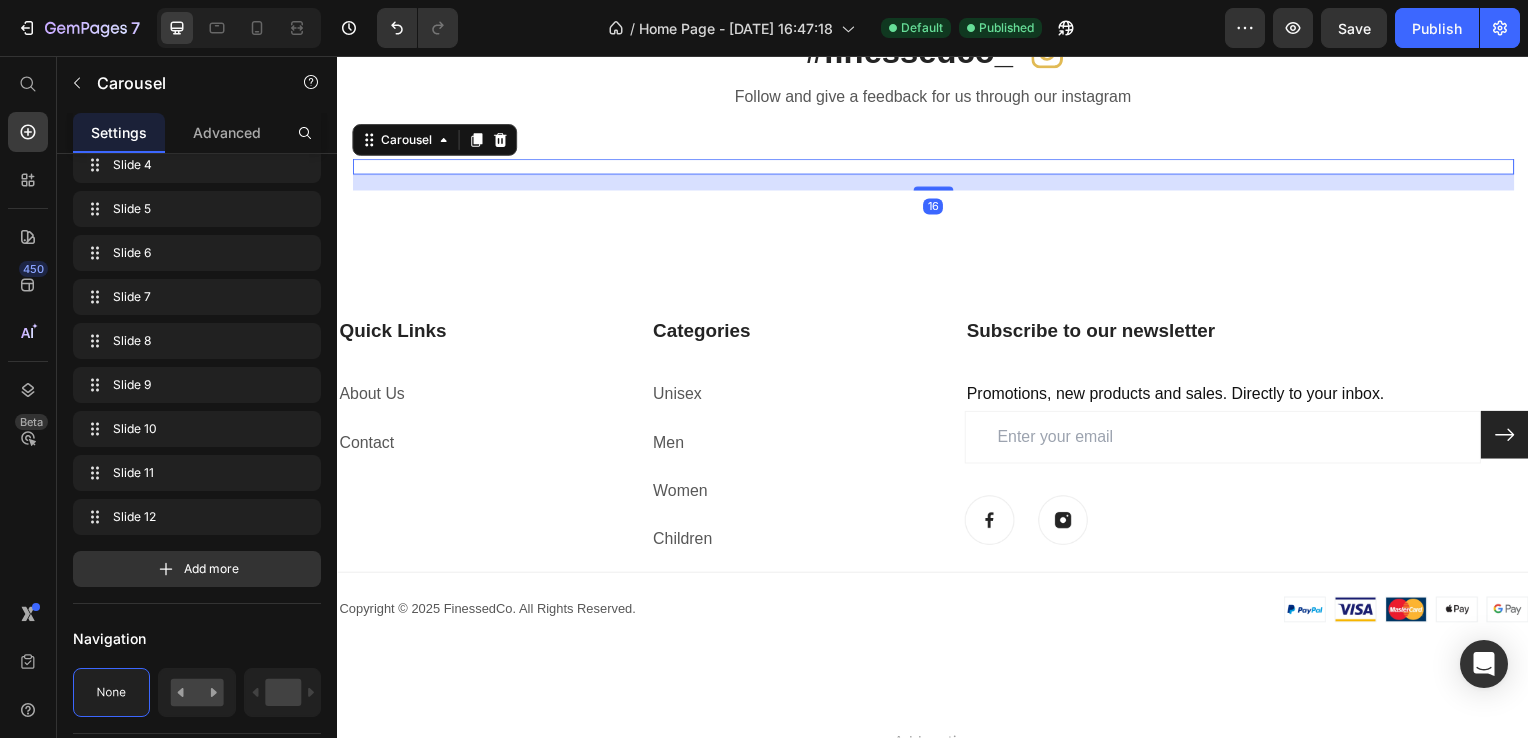 scroll, scrollTop: 0, scrollLeft: 0, axis: both 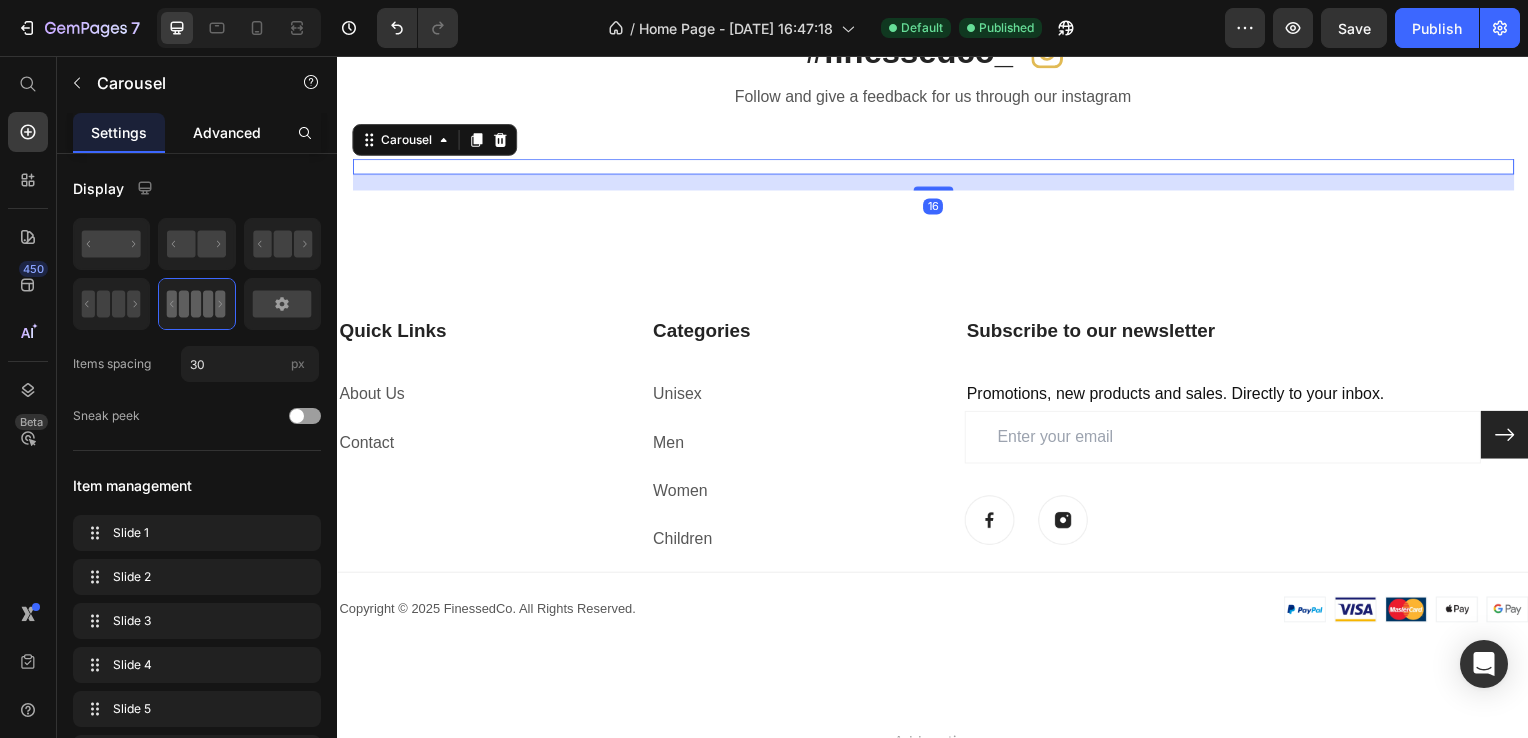 click on "Advanced" at bounding box center (227, 132) 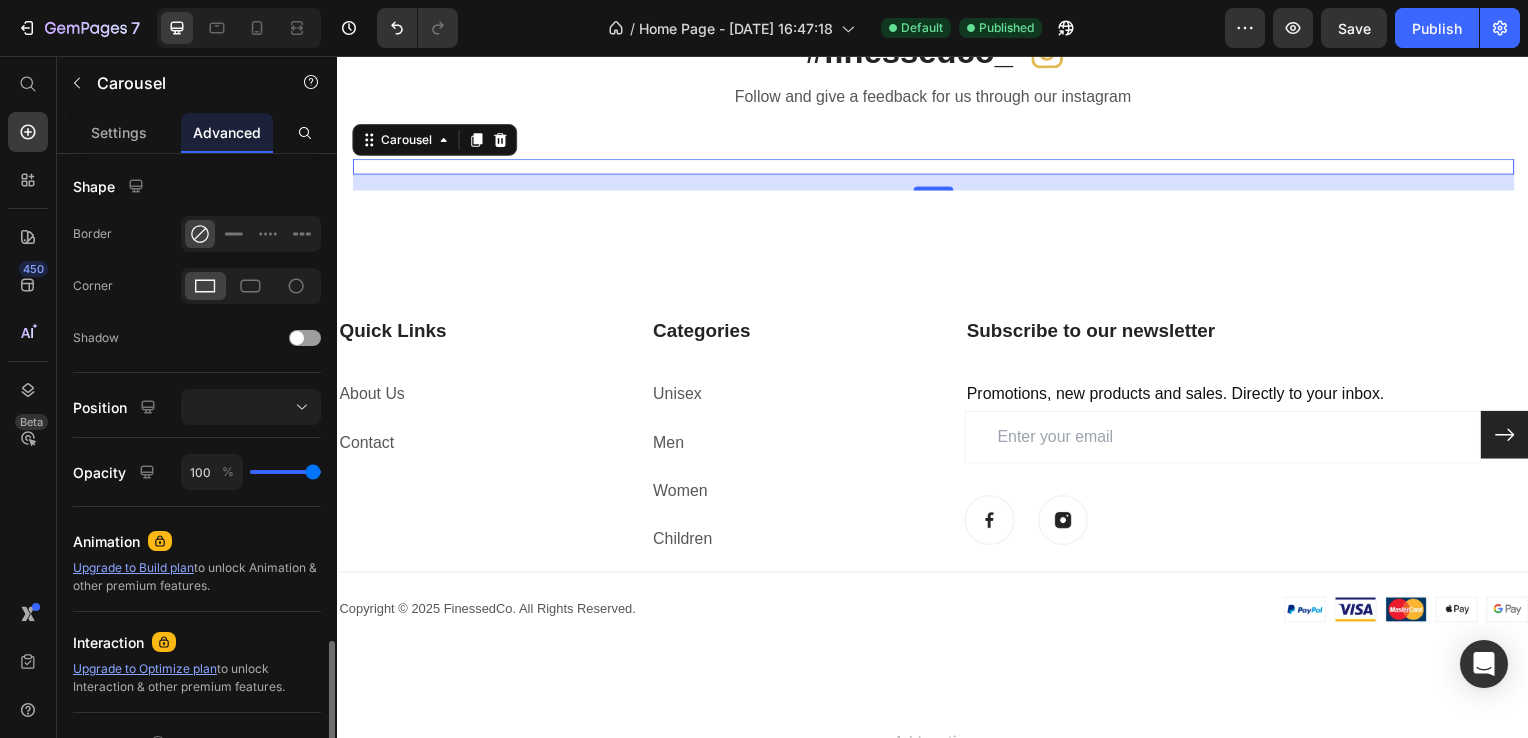 scroll, scrollTop: 661, scrollLeft: 0, axis: vertical 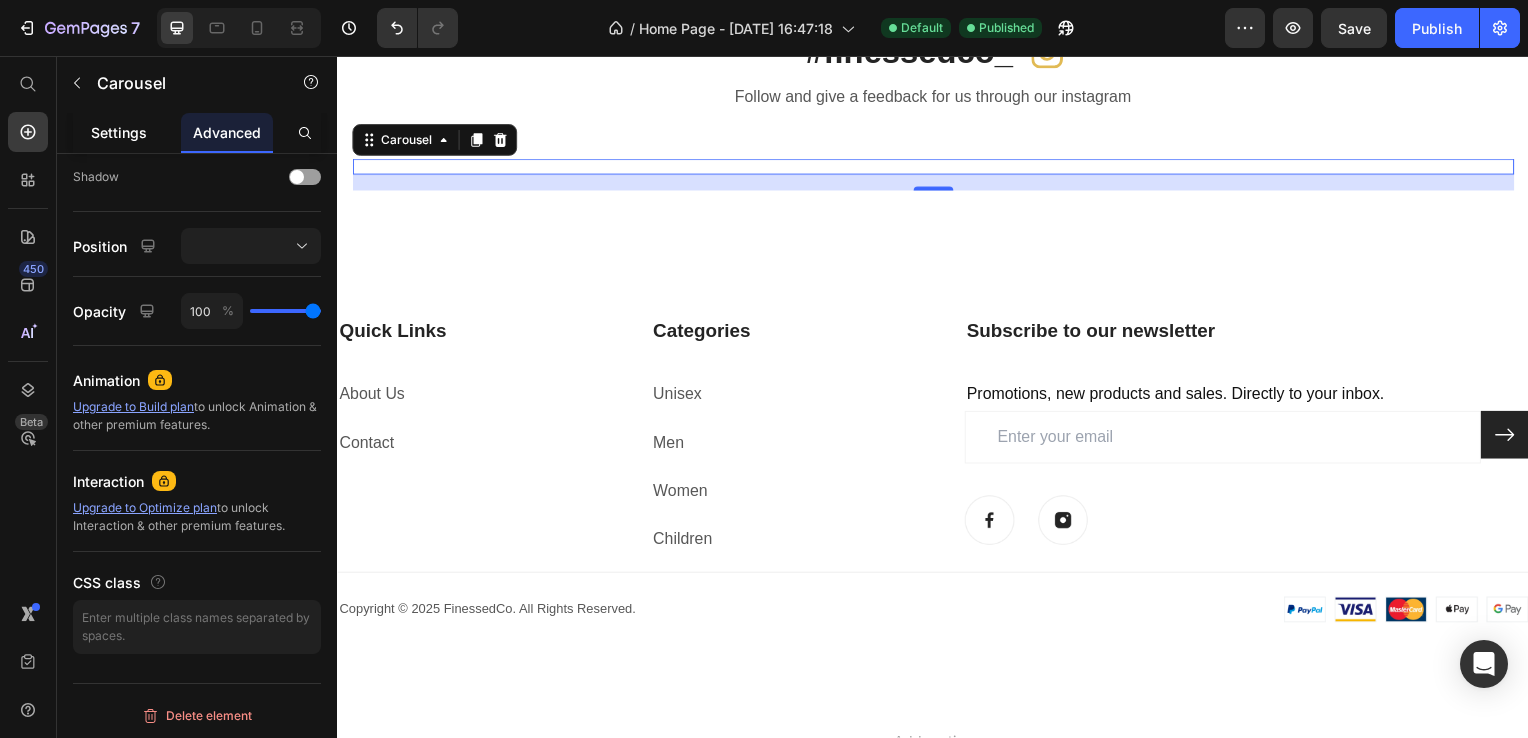 drag, startPoint x: 150, startPoint y: 126, endPoint x: 161, endPoint y: 144, distance: 21.095022 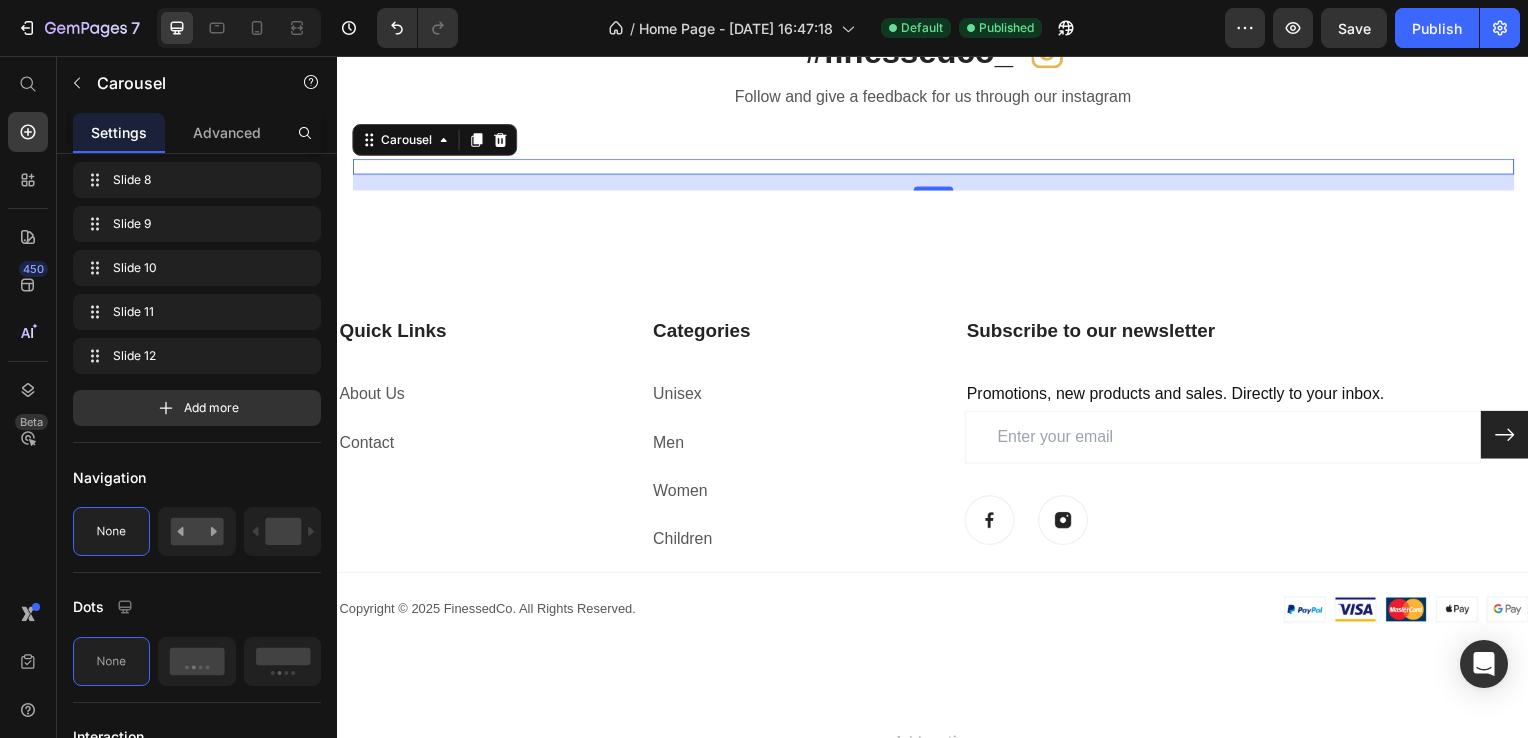 scroll, scrollTop: 0, scrollLeft: 0, axis: both 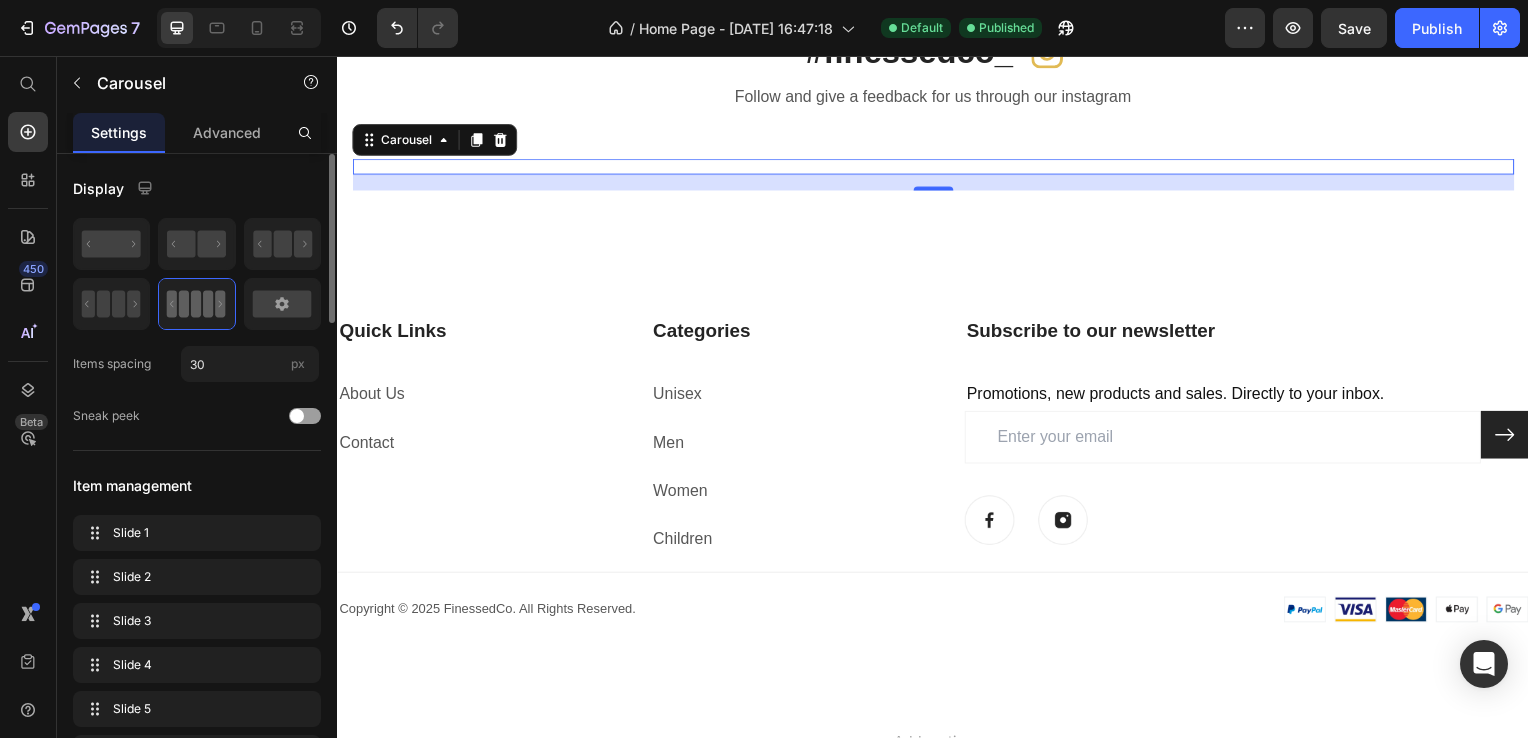 click on "Image Image Image Image Image Image Image Image Image Image Image Image" at bounding box center (937, 168) 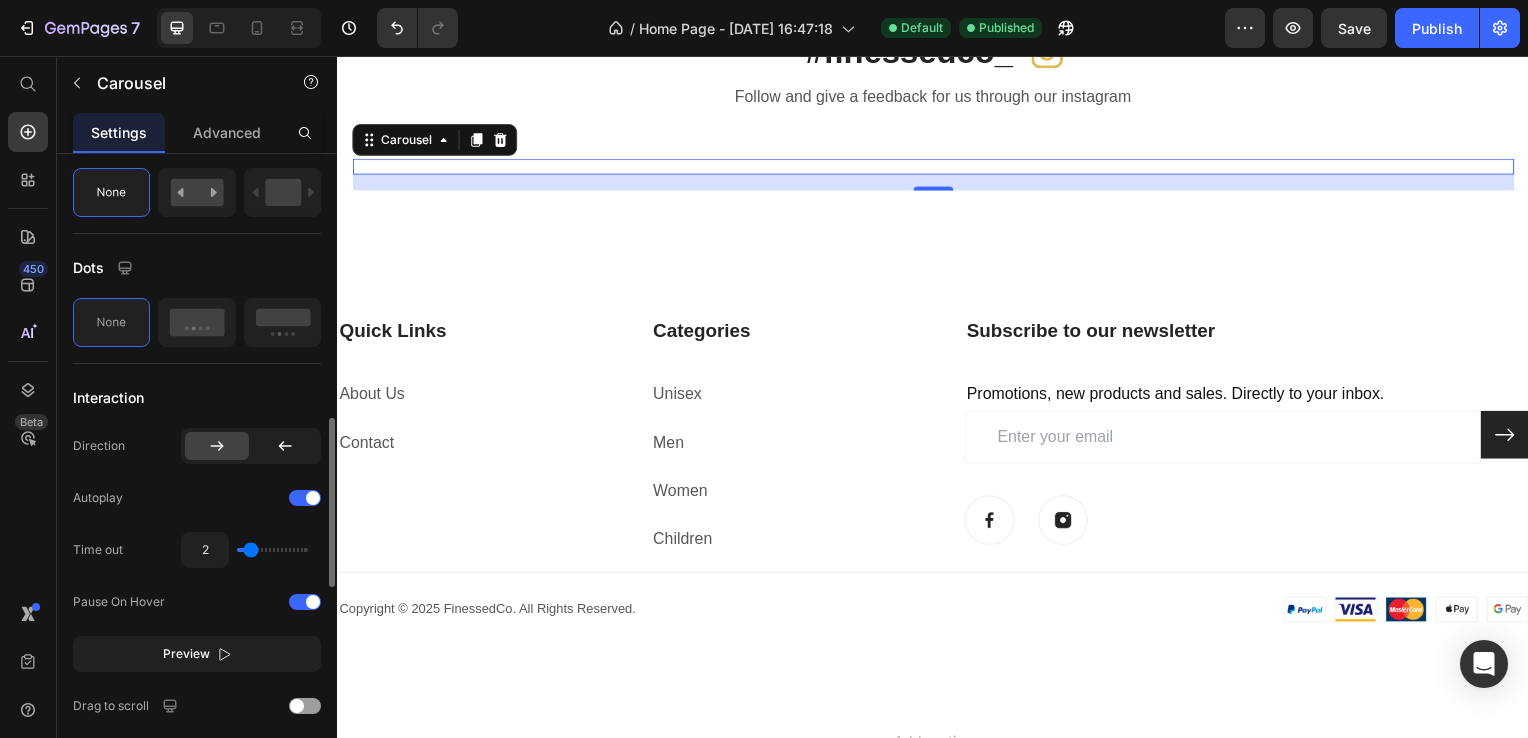 scroll, scrollTop: 1500, scrollLeft: 0, axis: vertical 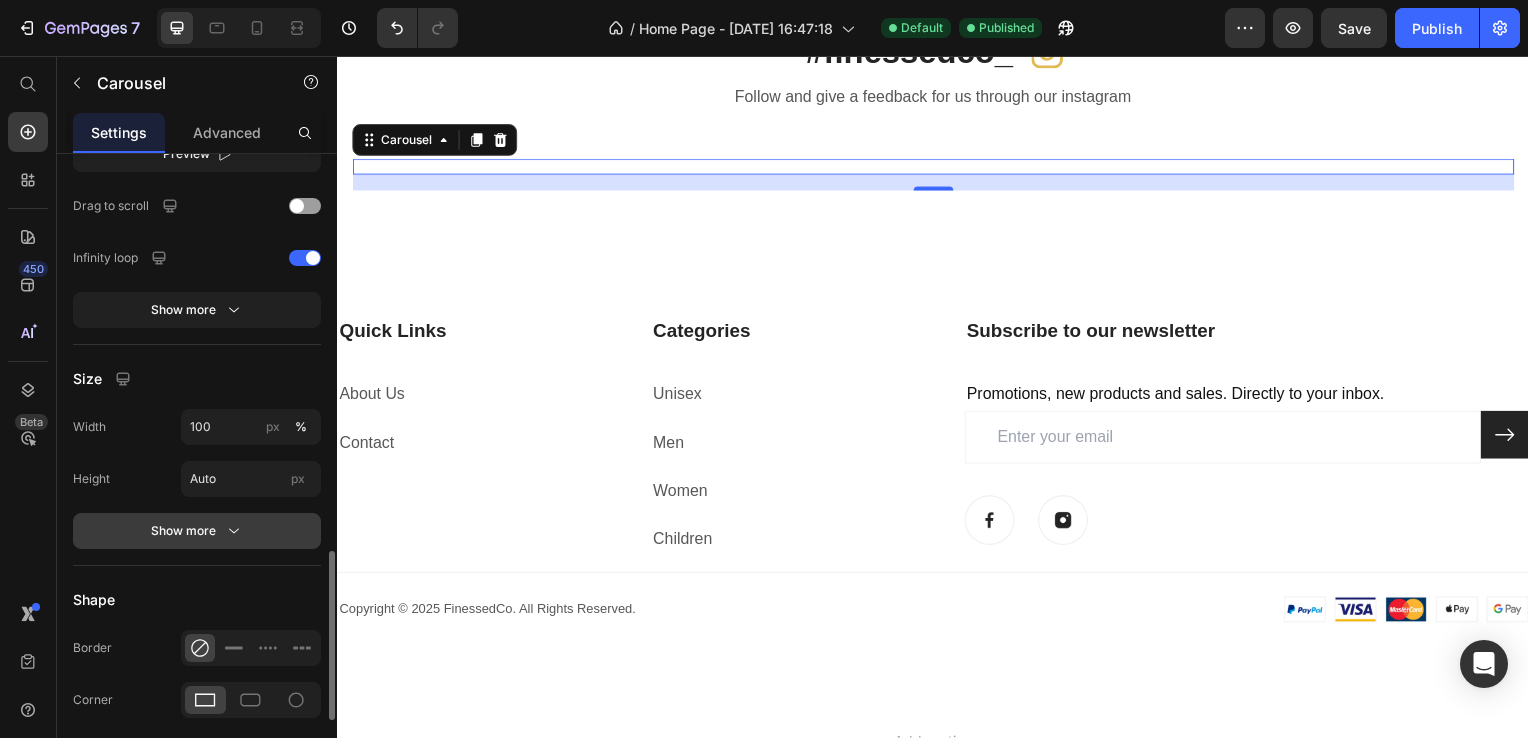 click 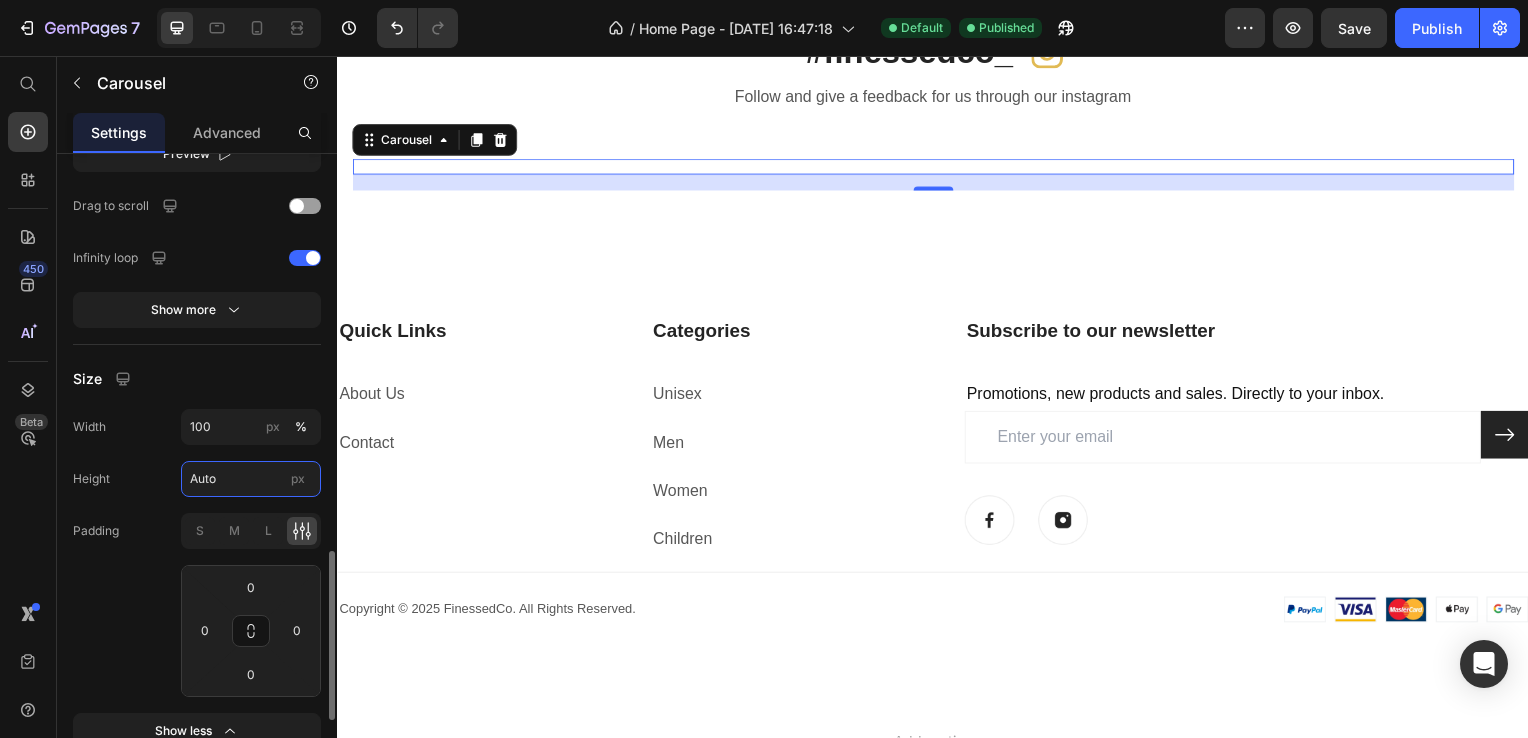 click on "Auto" at bounding box center (251, 479) 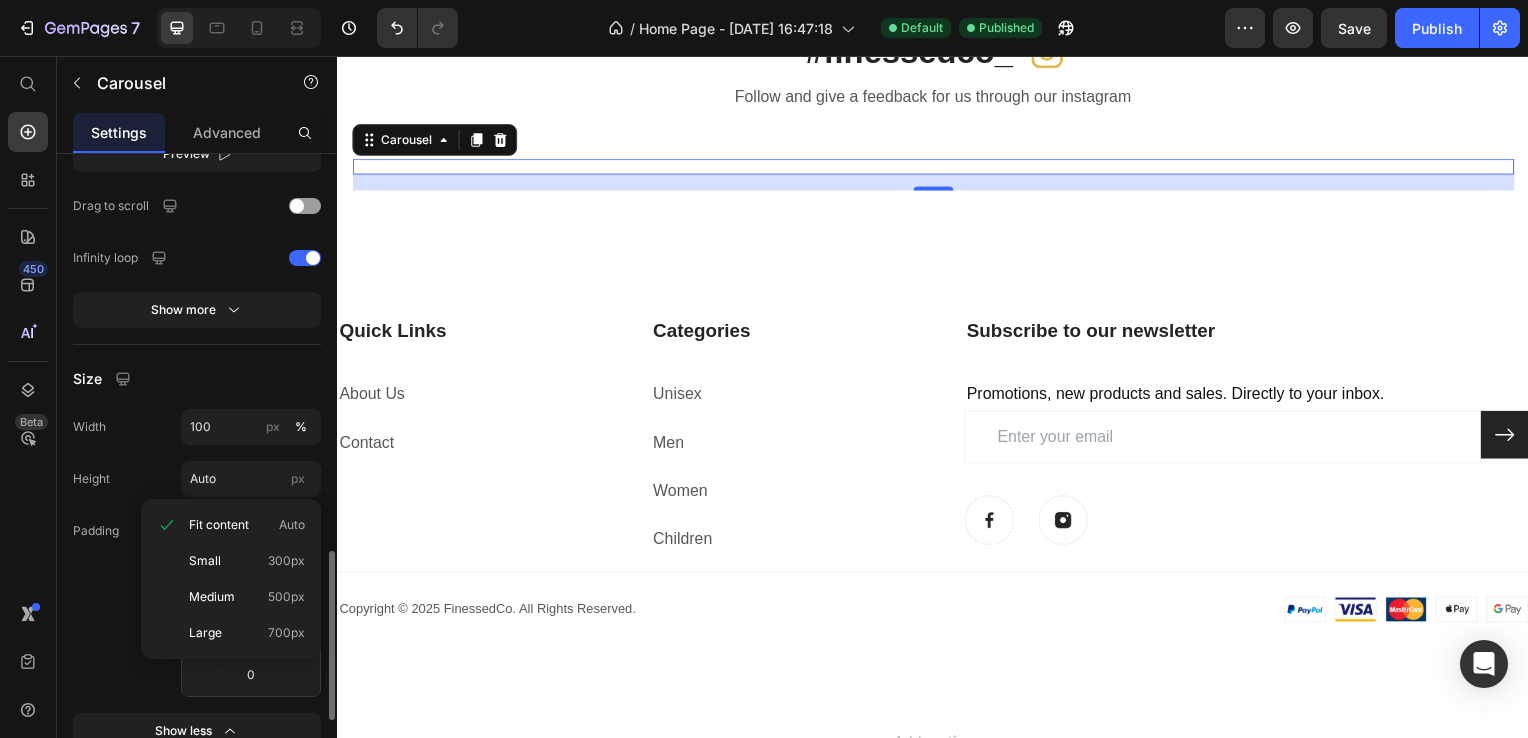 click on "Width 100 px % Height Auto px" 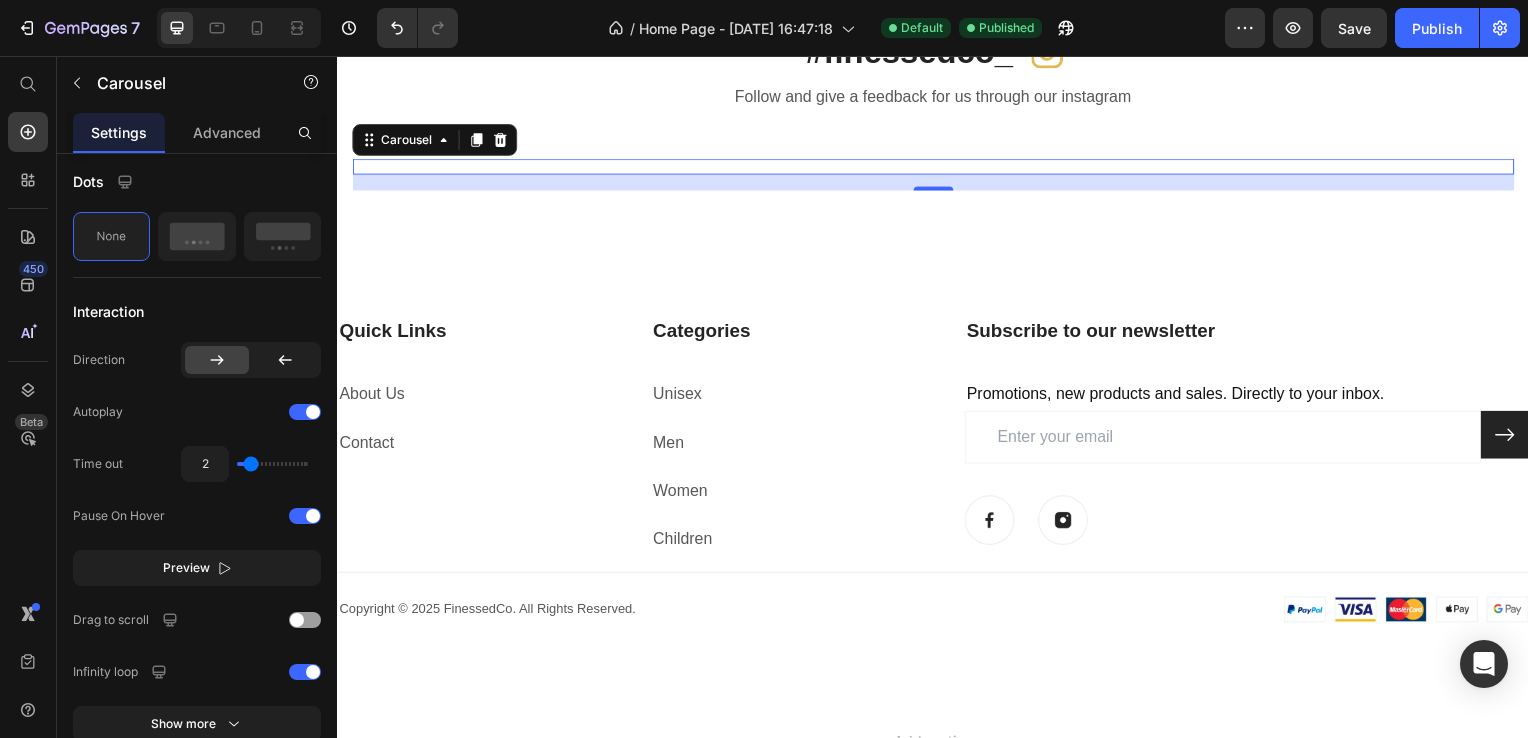 scroll, scrollTop: 1386, scrollLeft: 0, axis: vertical 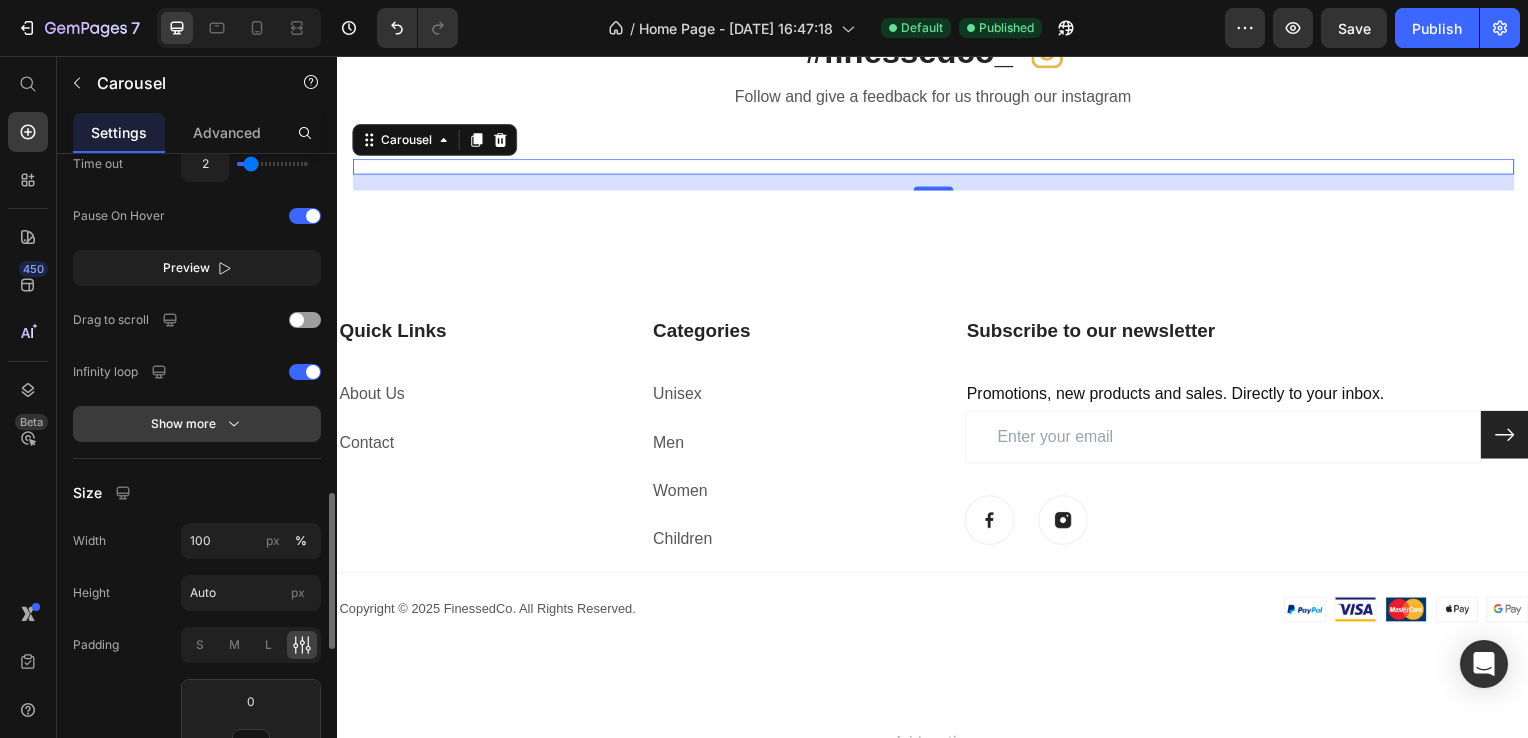 click on "Show more" at bounding box center (197, 424) 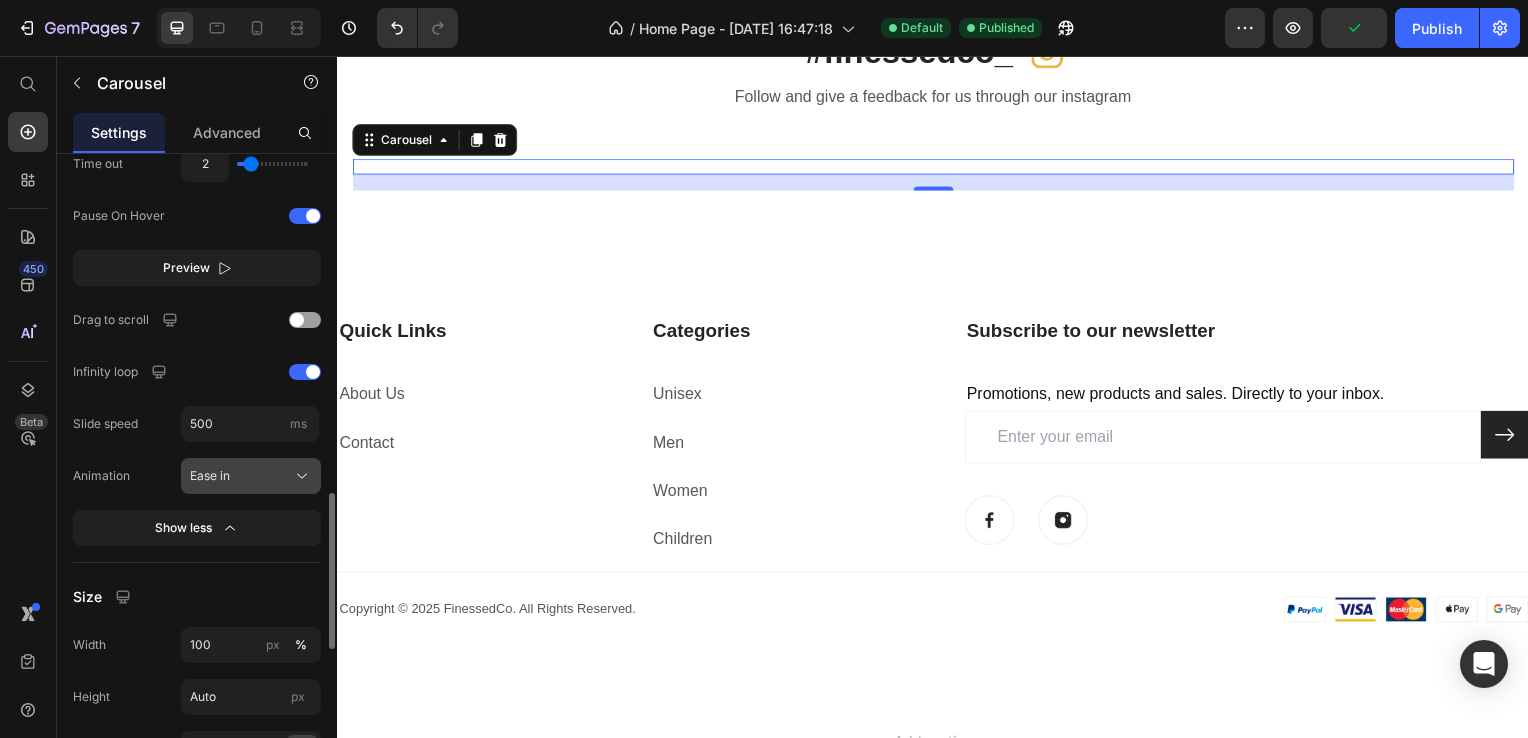 click on "Ease in" 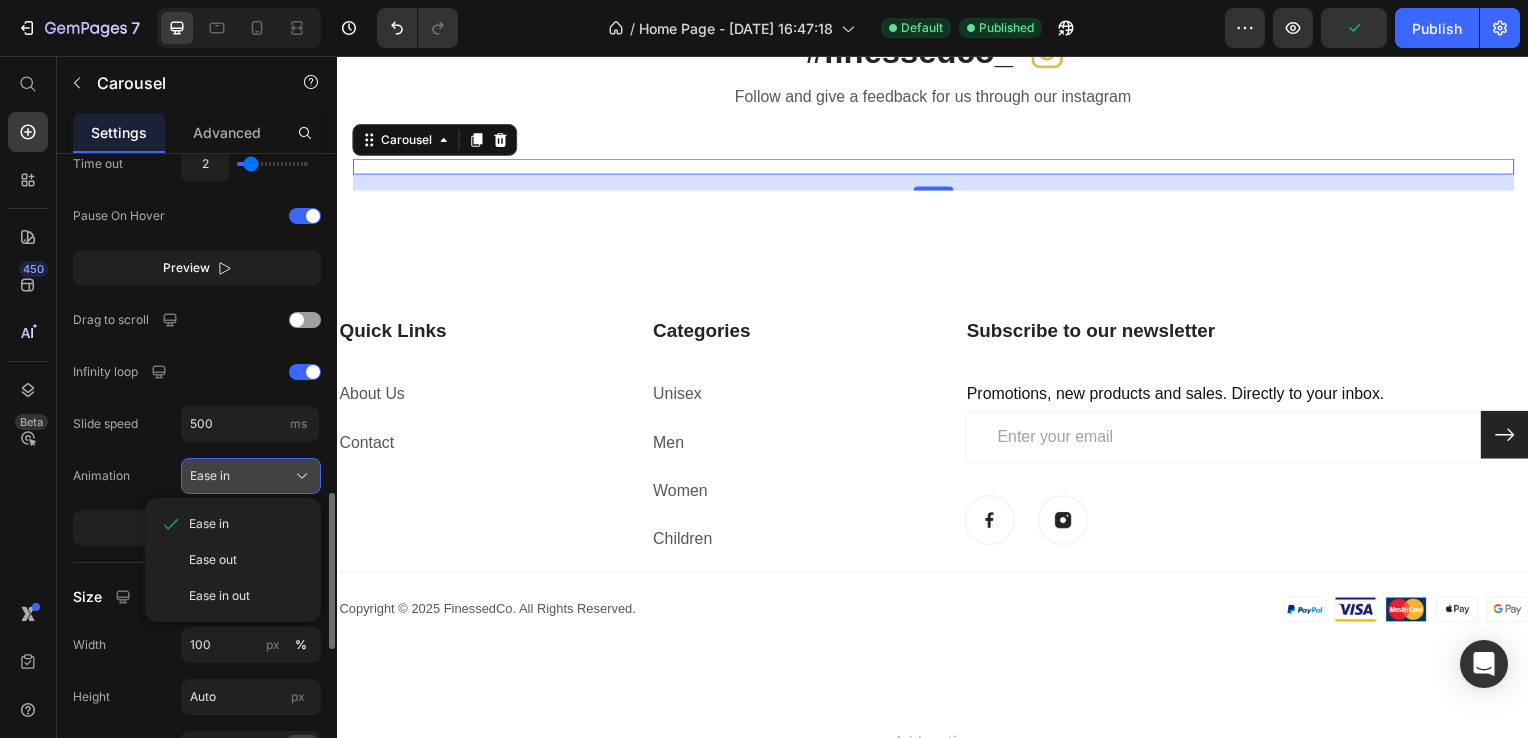 click on "Ease in" 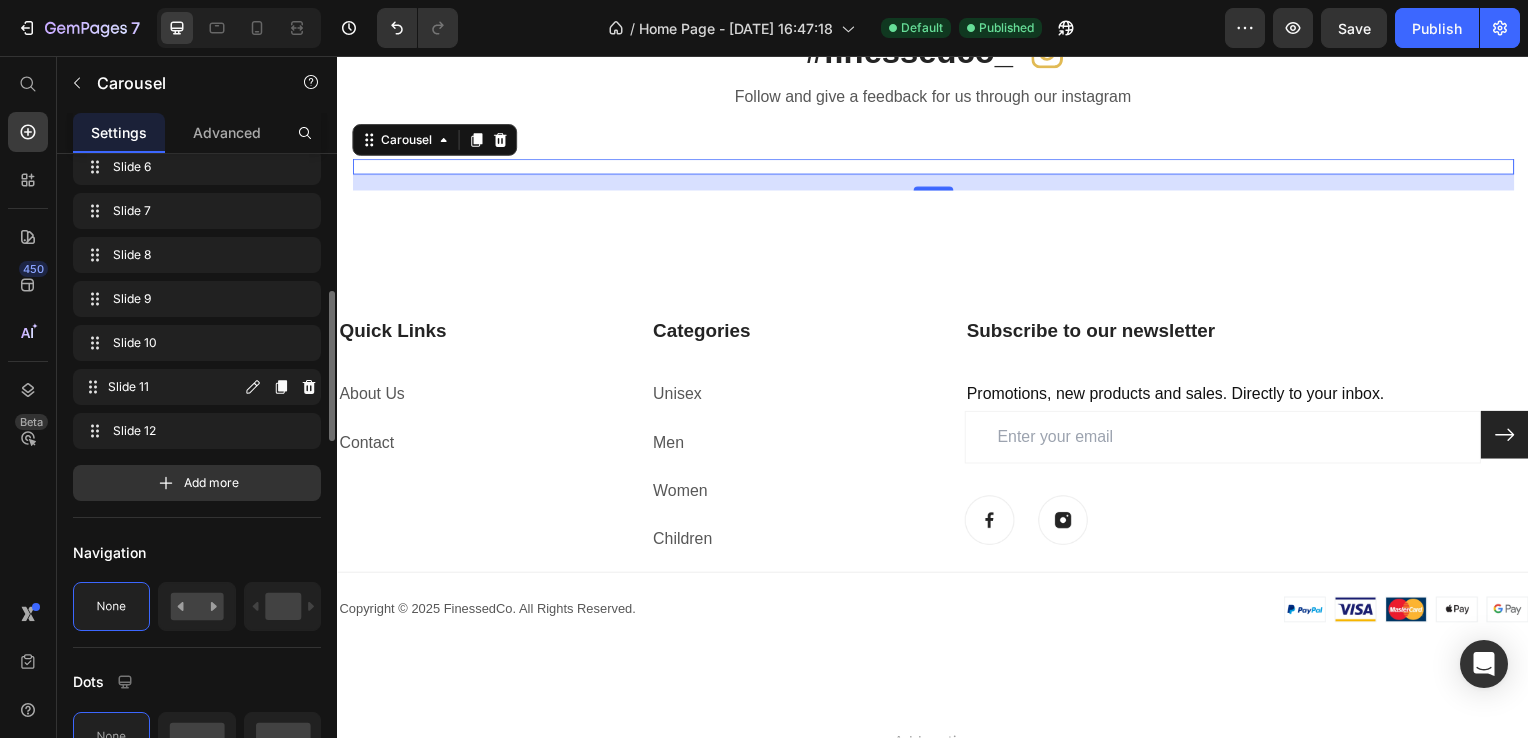 scroll, scrollTop: 0, scrollLeft: 0, axis: both 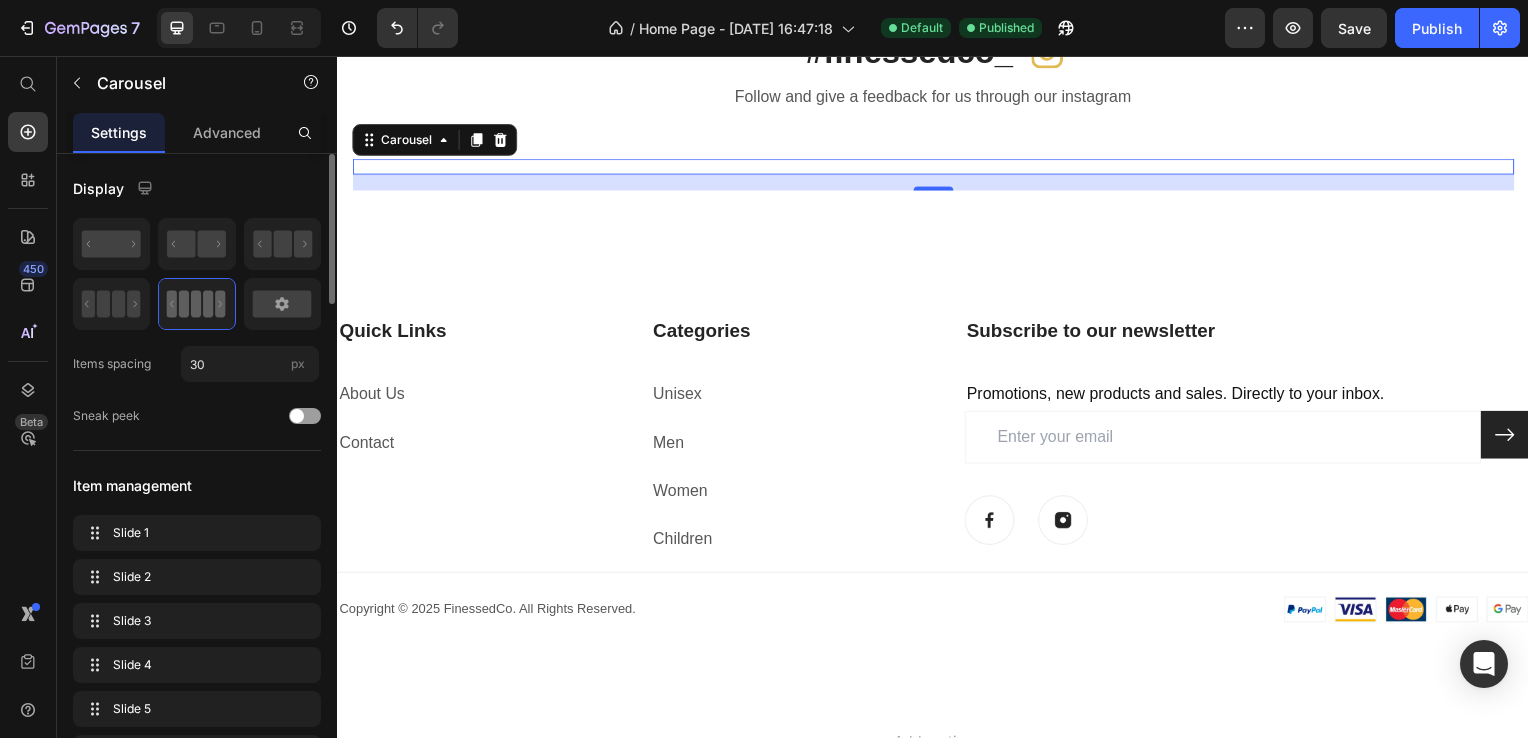 click on "Display" at bounding box center (197, 188) 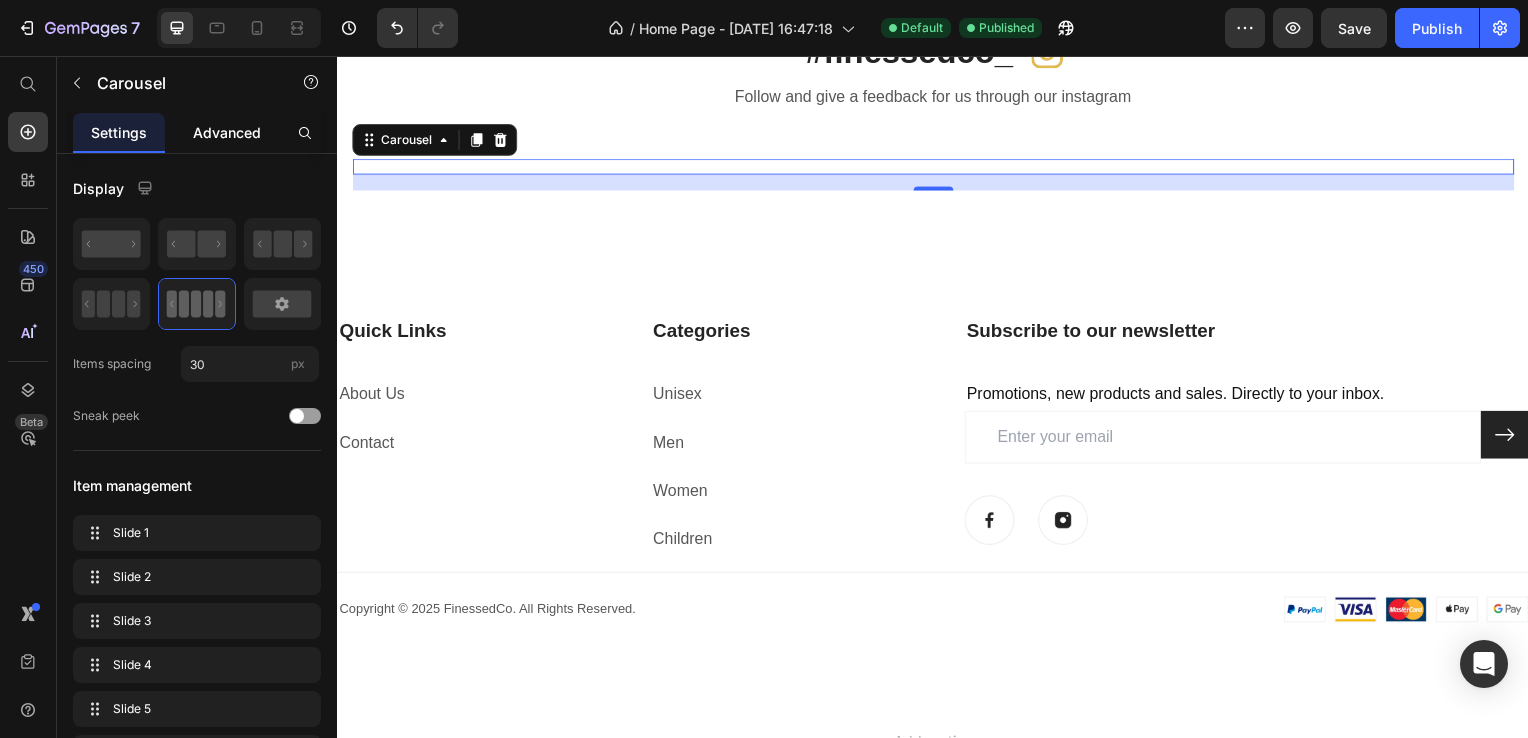 click on "Advanced" at bounding box center (227, 132) 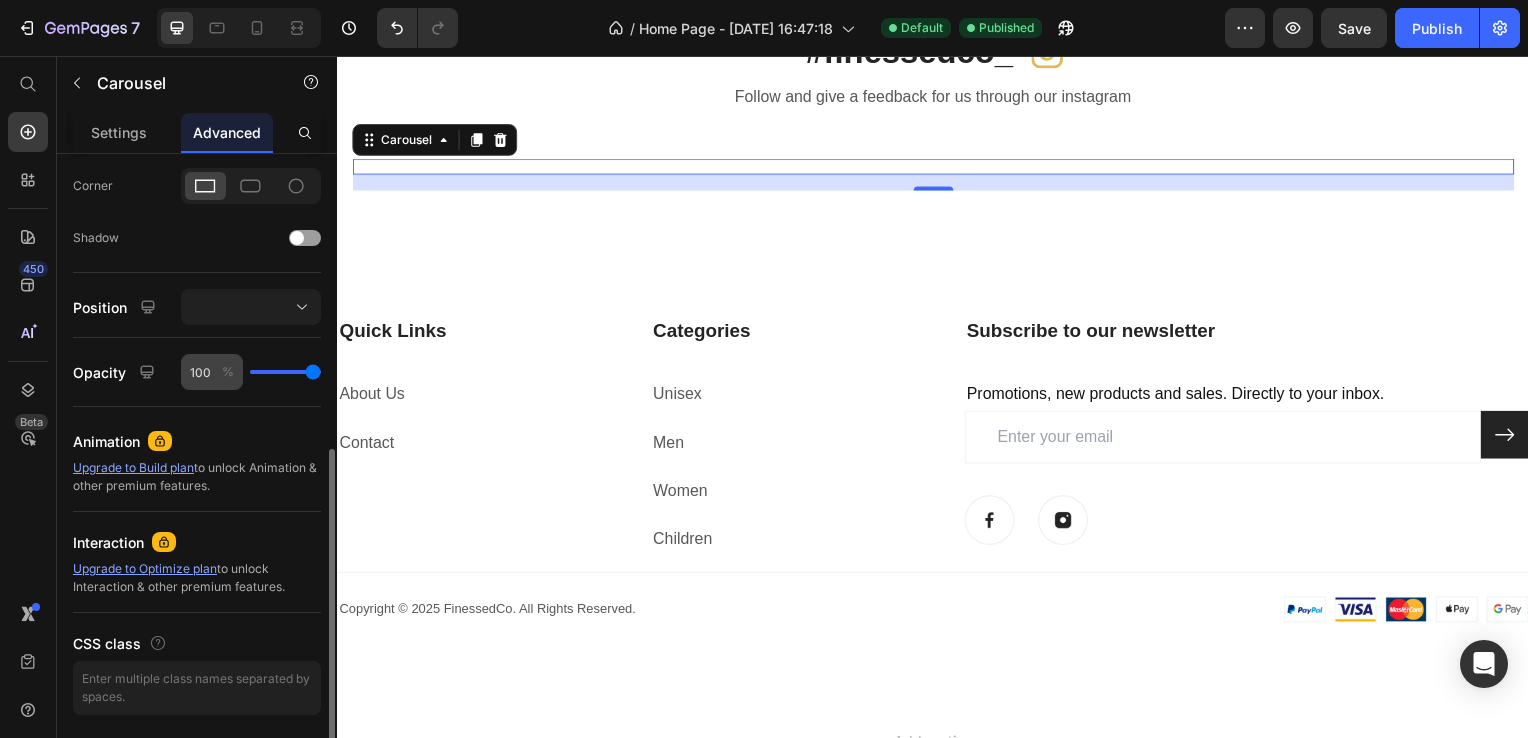 scroll, scrollTop: 661, scrollLeft: 0, axis: vertical 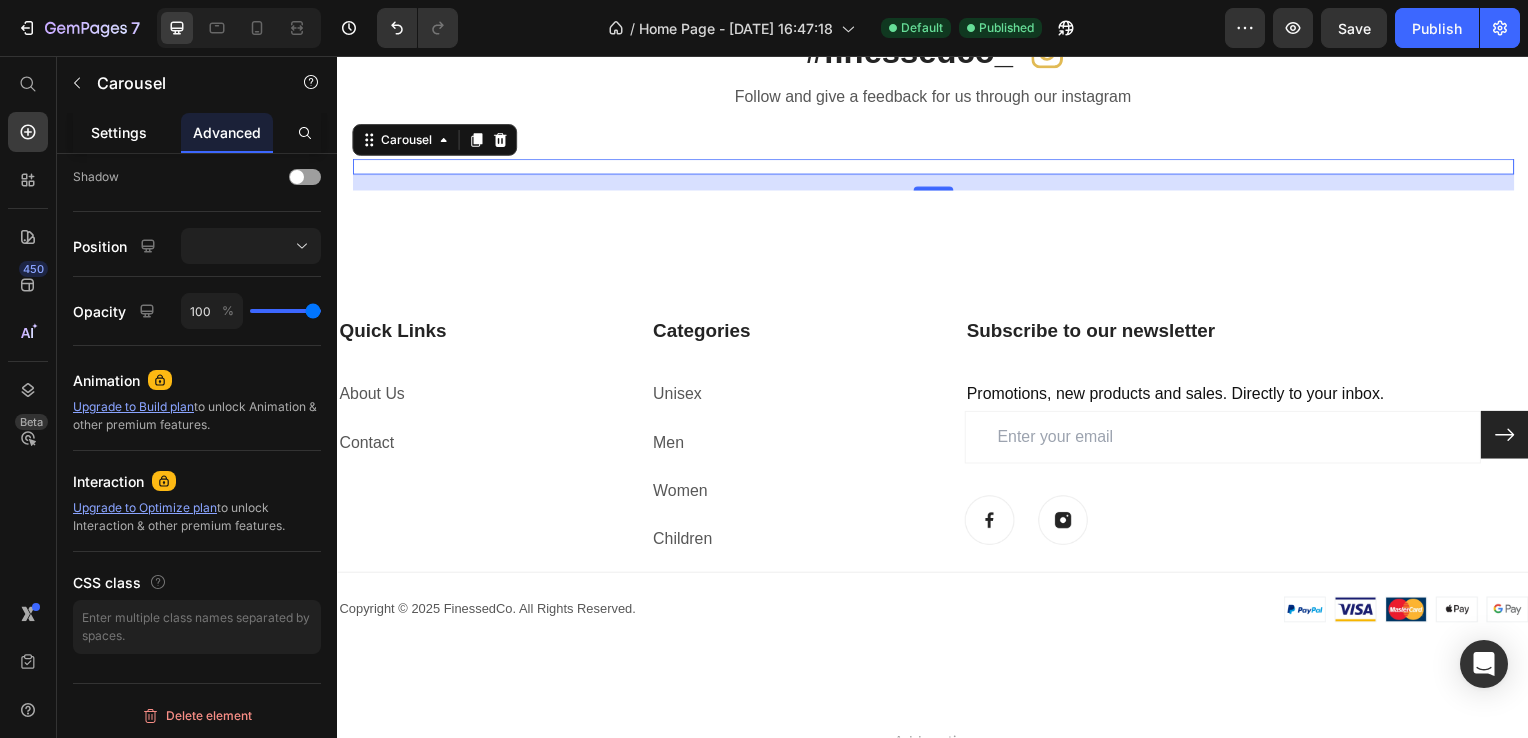 click on "Settings" at bounding box center (119, 132) 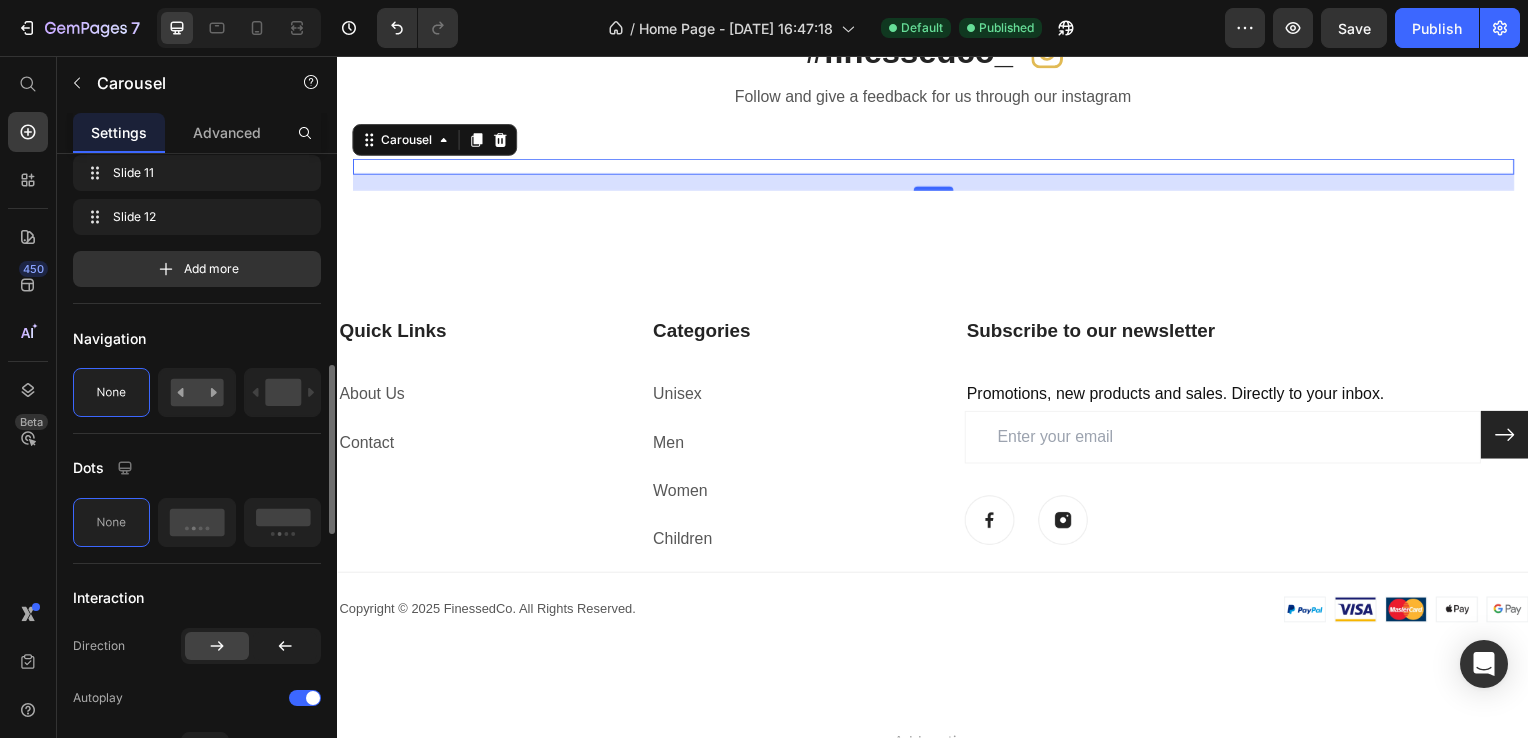scroll, scrollTop: 1300, scrollLeft: 0, axis: vertical 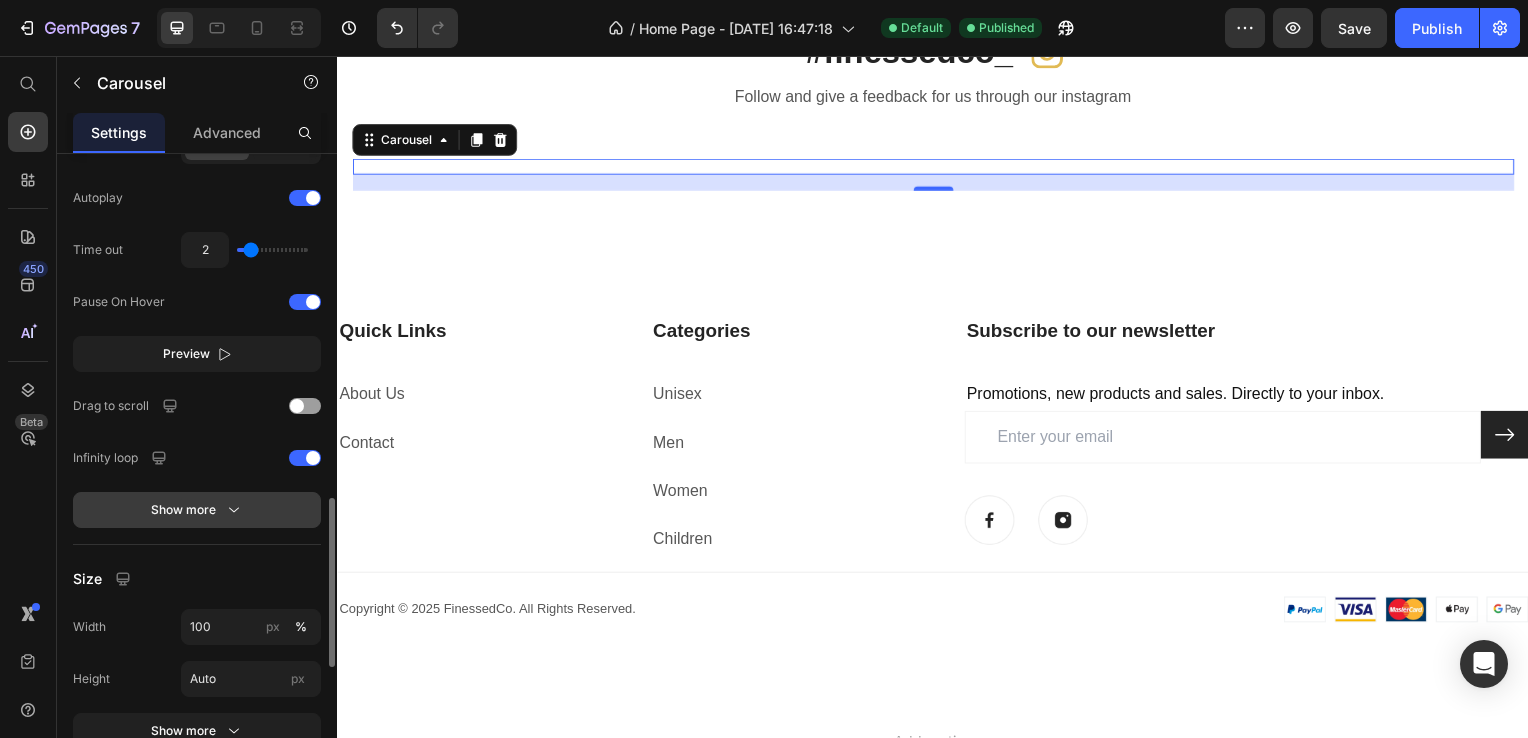 click on "Show more" at bounding box center [197, 510] 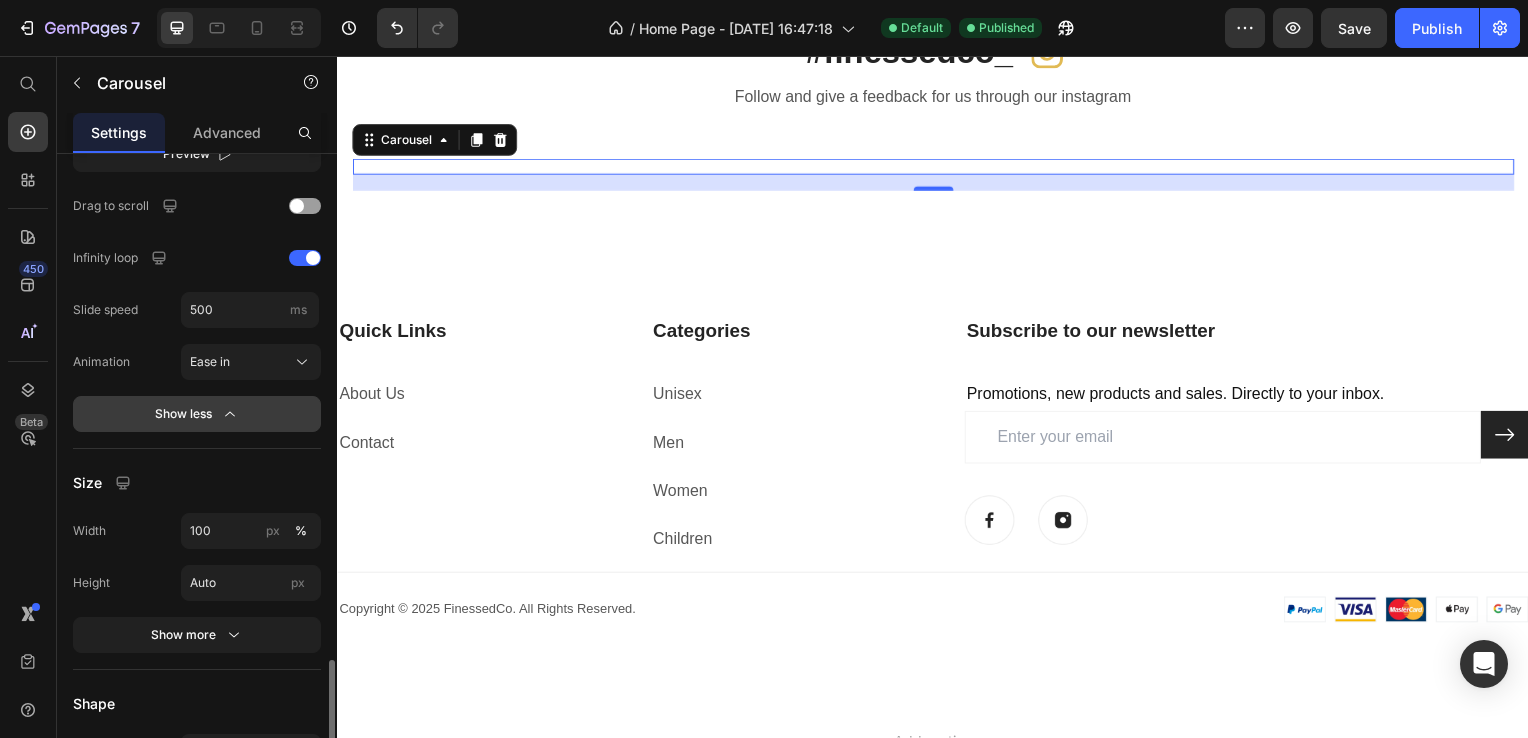 scroll, scrollTop: 1700, scrollLeft: 0, axis: vertical 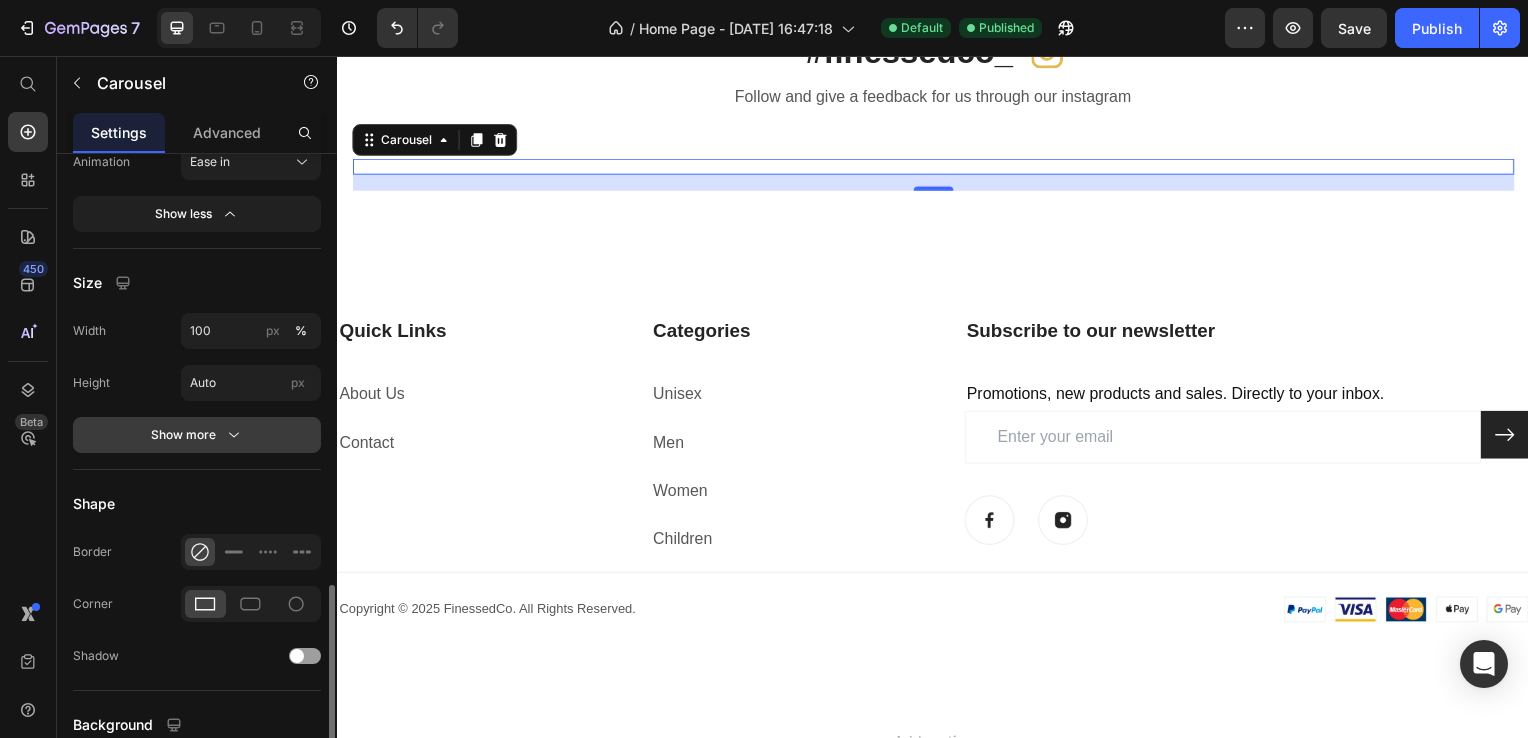 click on "Show more" at bounding box center (197, 435) 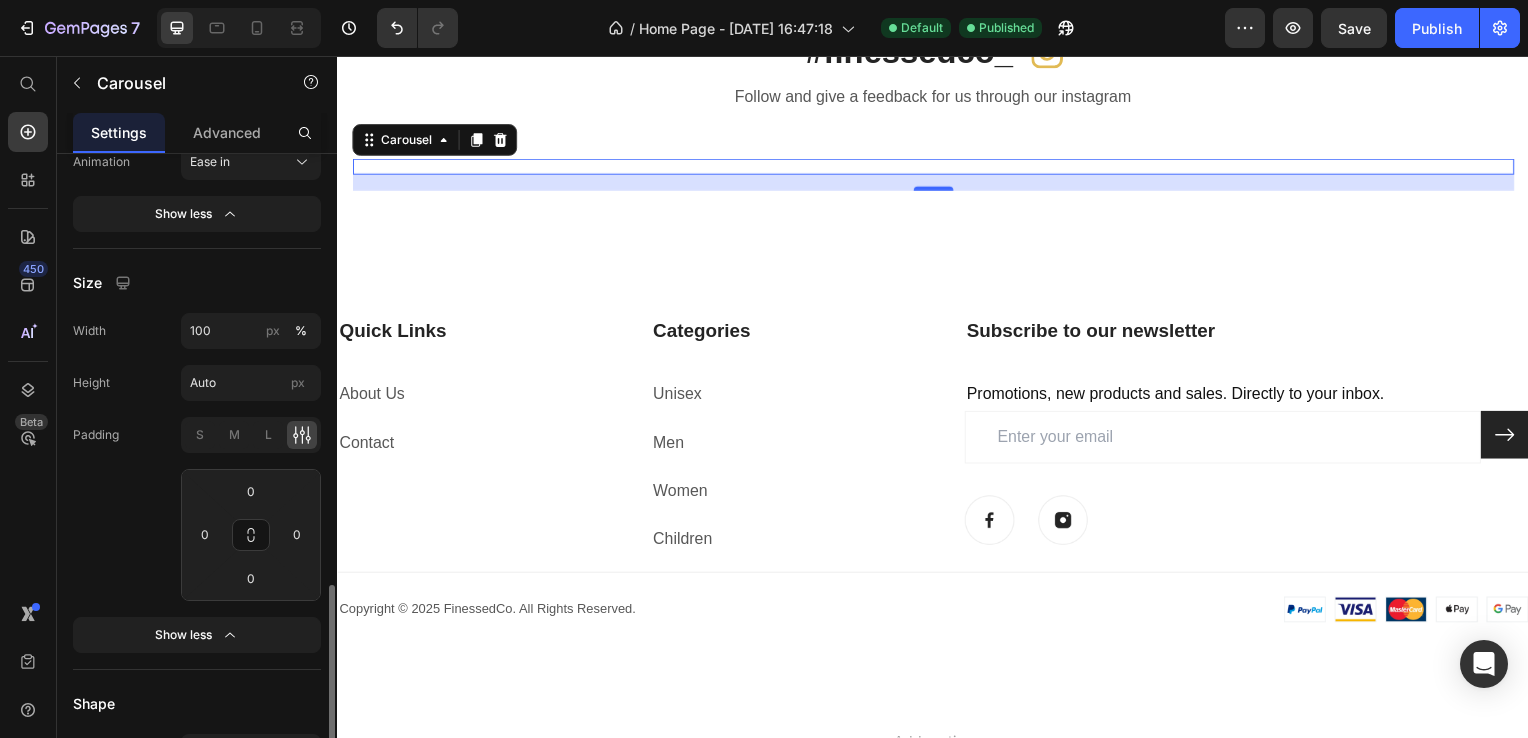 click on "Size" at bounding box center [197, 283] 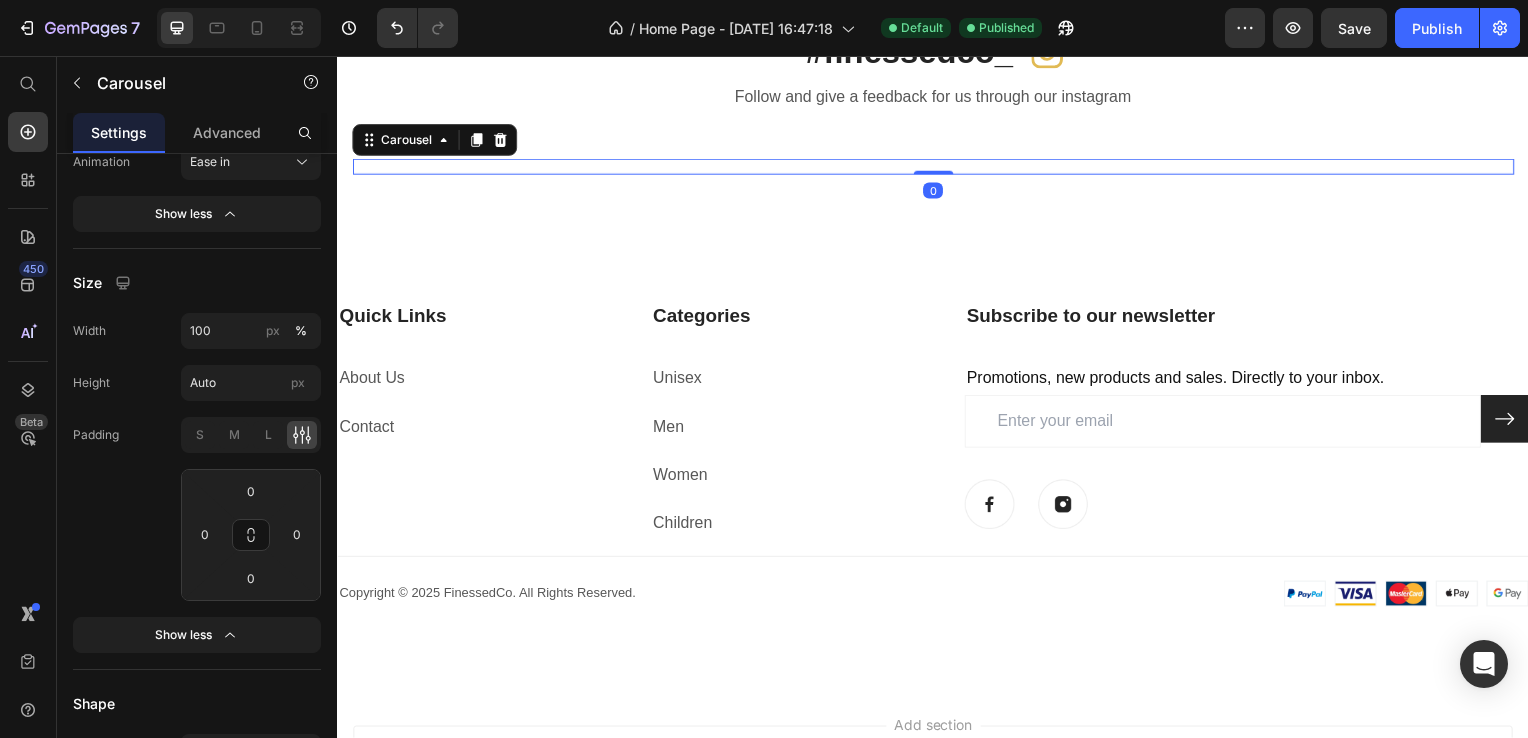 drag, startPoint x: 931, startPoint y: 428, endPoint x: 931, endPoint y: 407, distance: 21 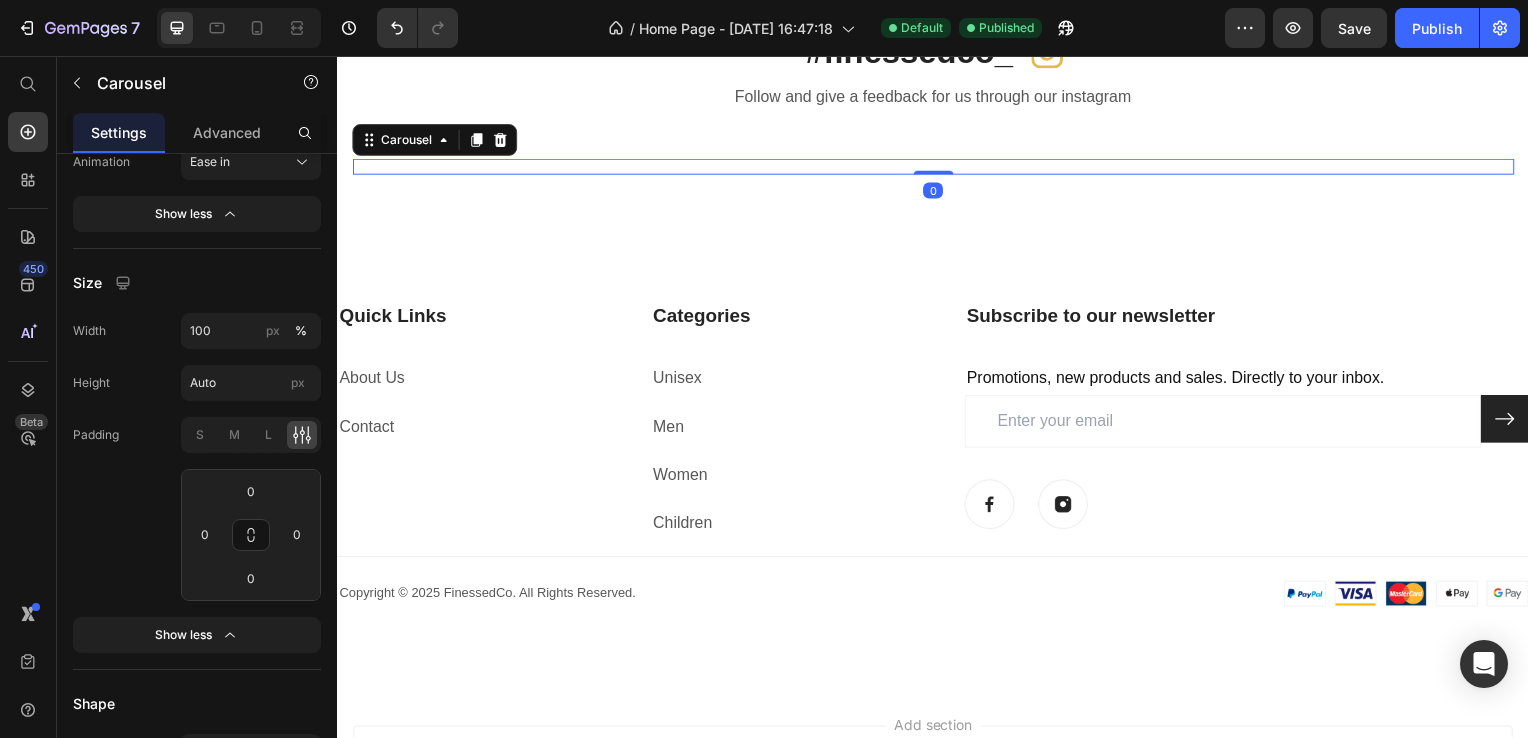 click on "Image Image Image Image Image Image Image Image Image Image Image Image Carousel   0" at bounding box center (937, 168) 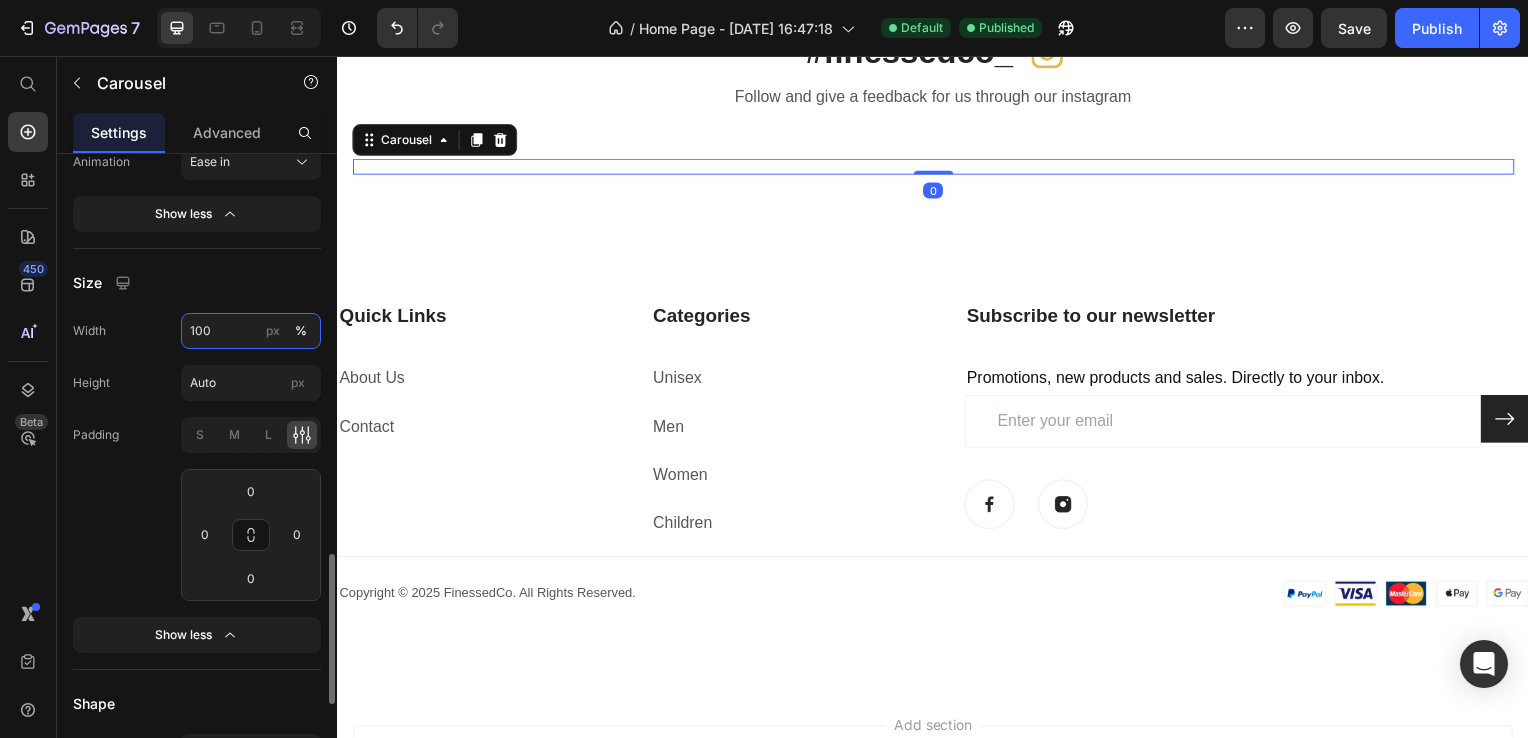 click on "100" at bounding box center [251, 331] 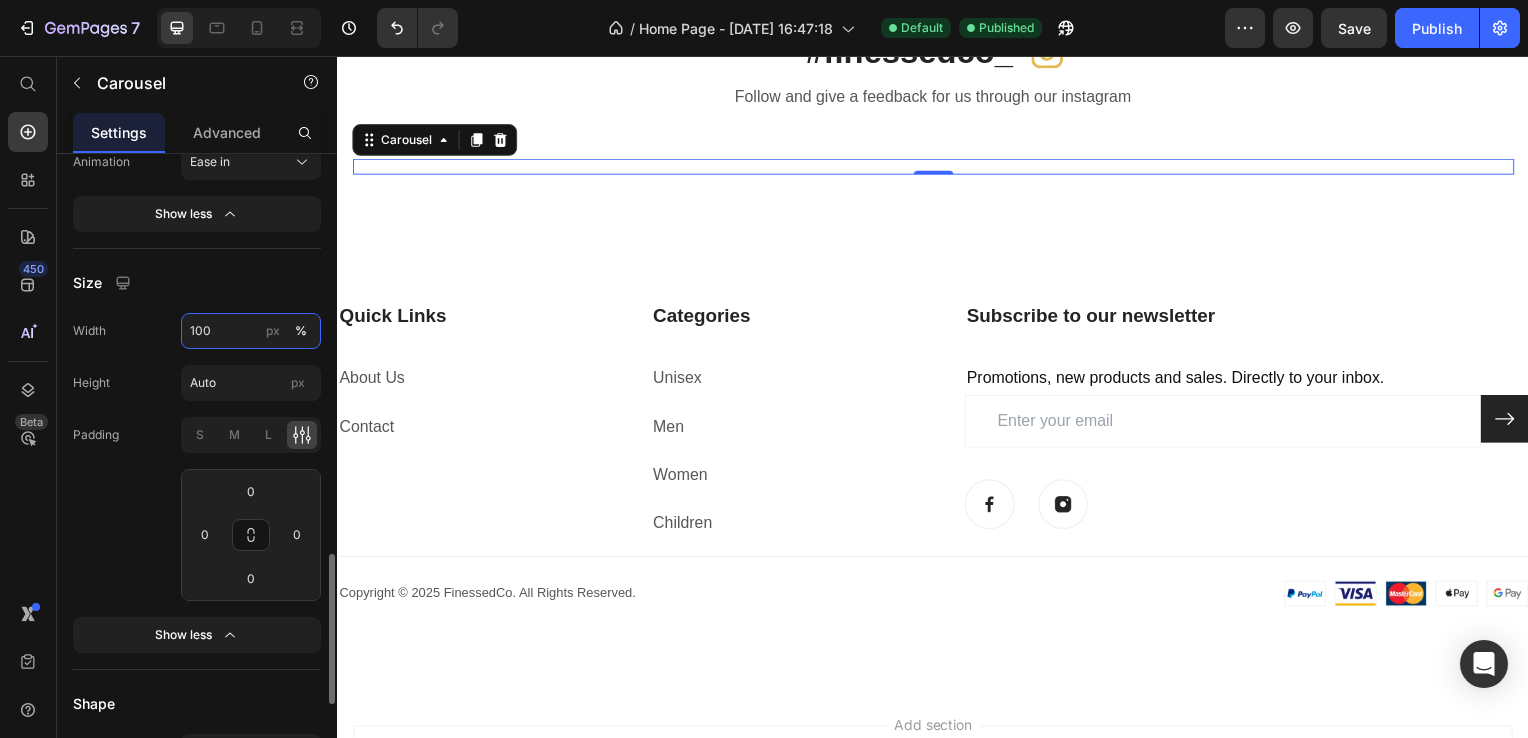 click on "100" at bounding box center (251, 331) 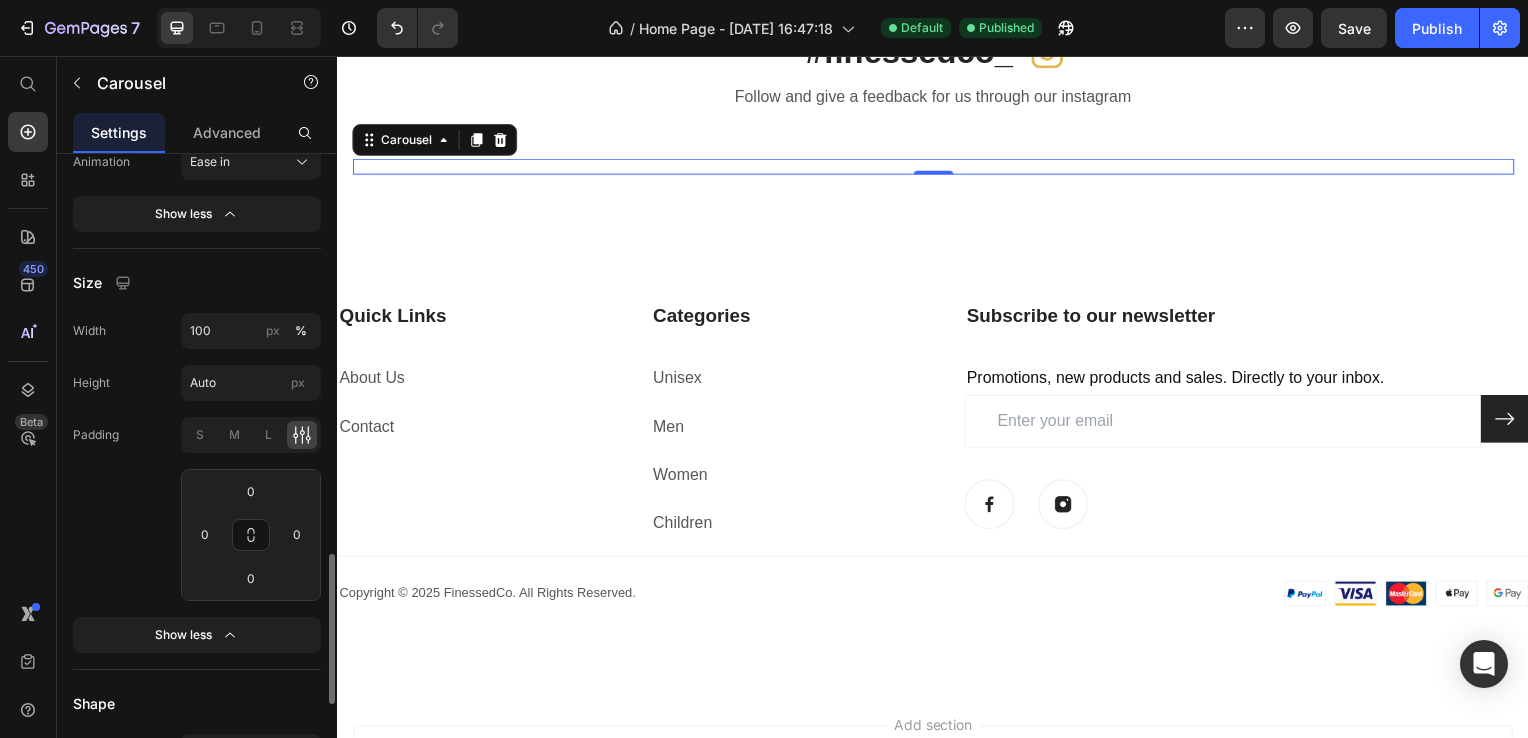 click on "Size" at bounding box center [197, 283] 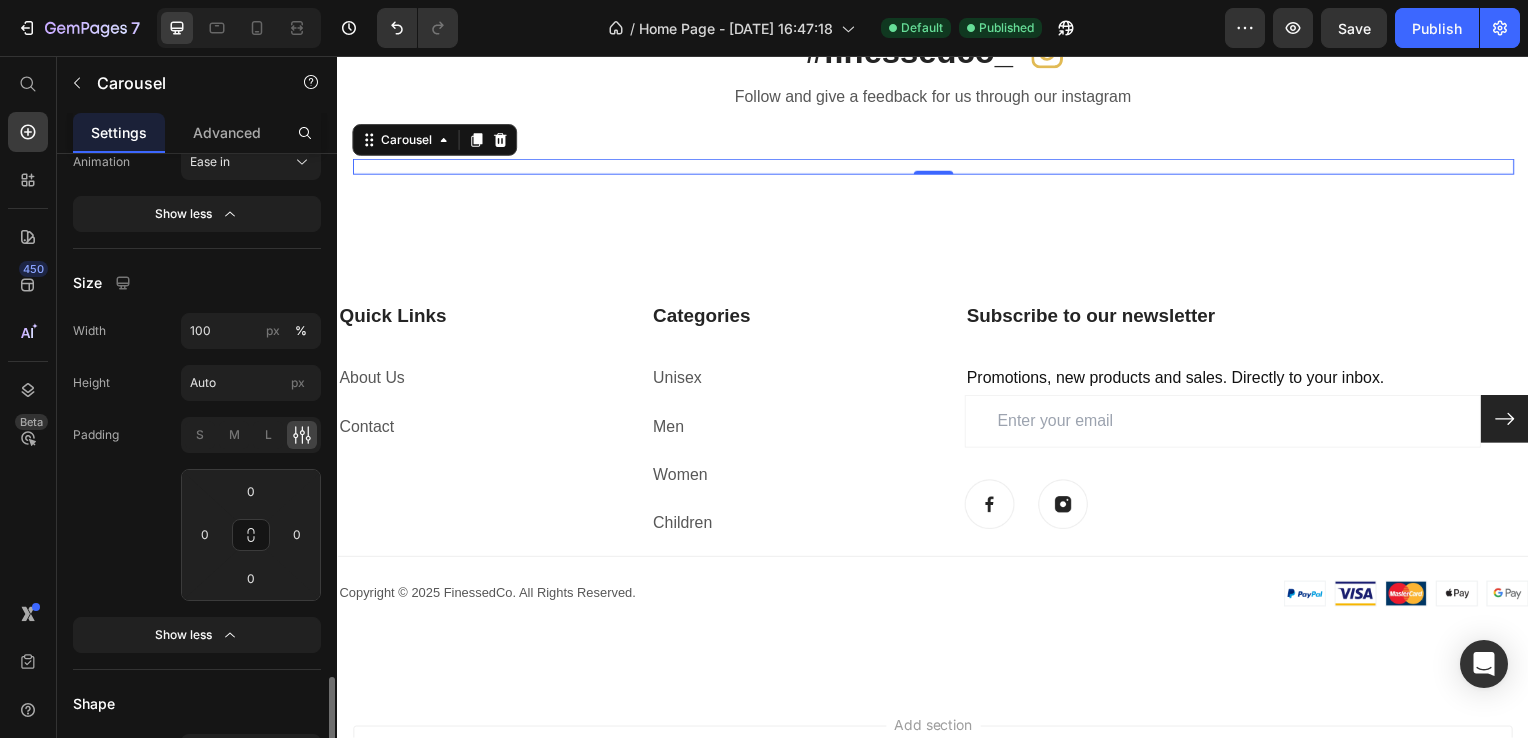 scroll, scrollTop: 1800, scrollLeft: 0, axis: vertical 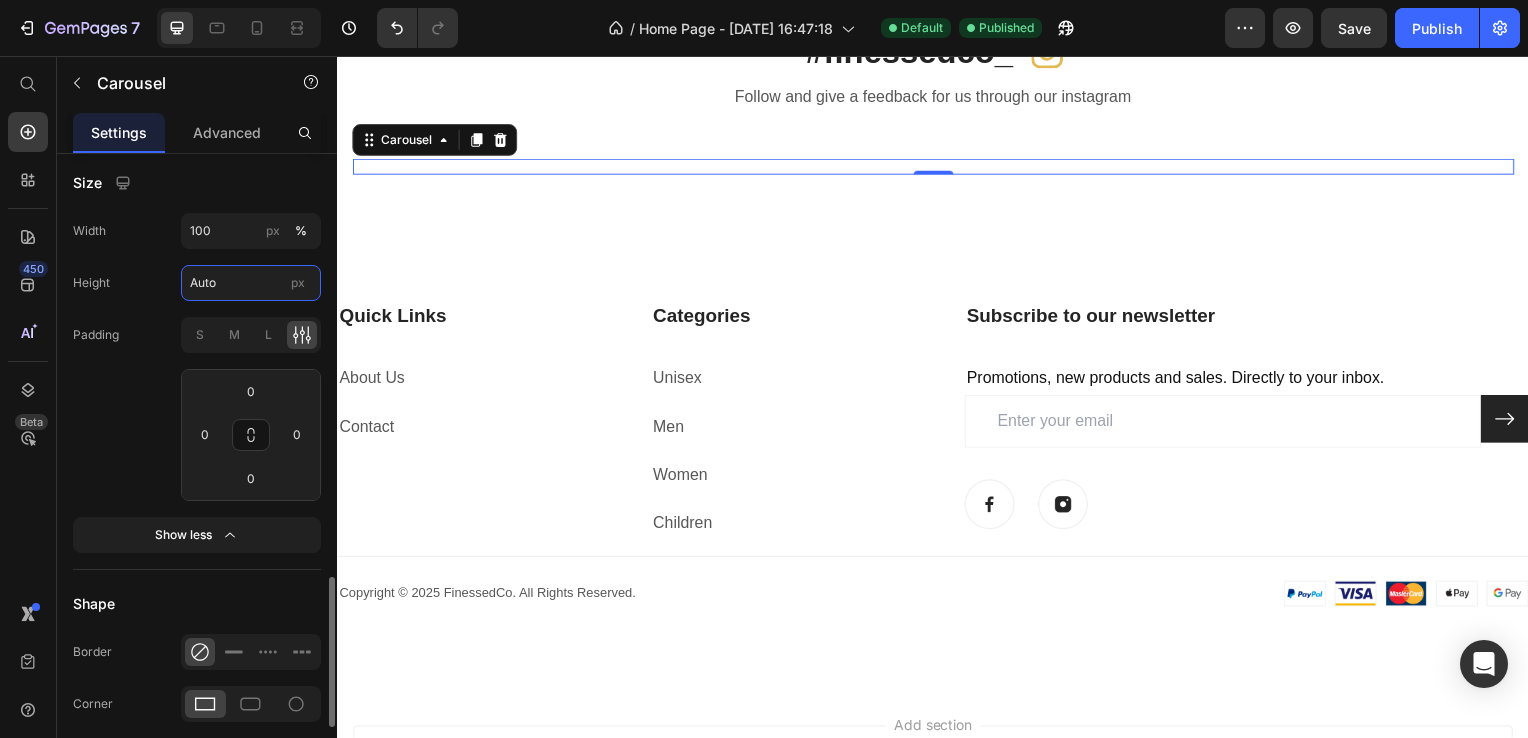 click on "Auto" at bounding box center [251, 283] 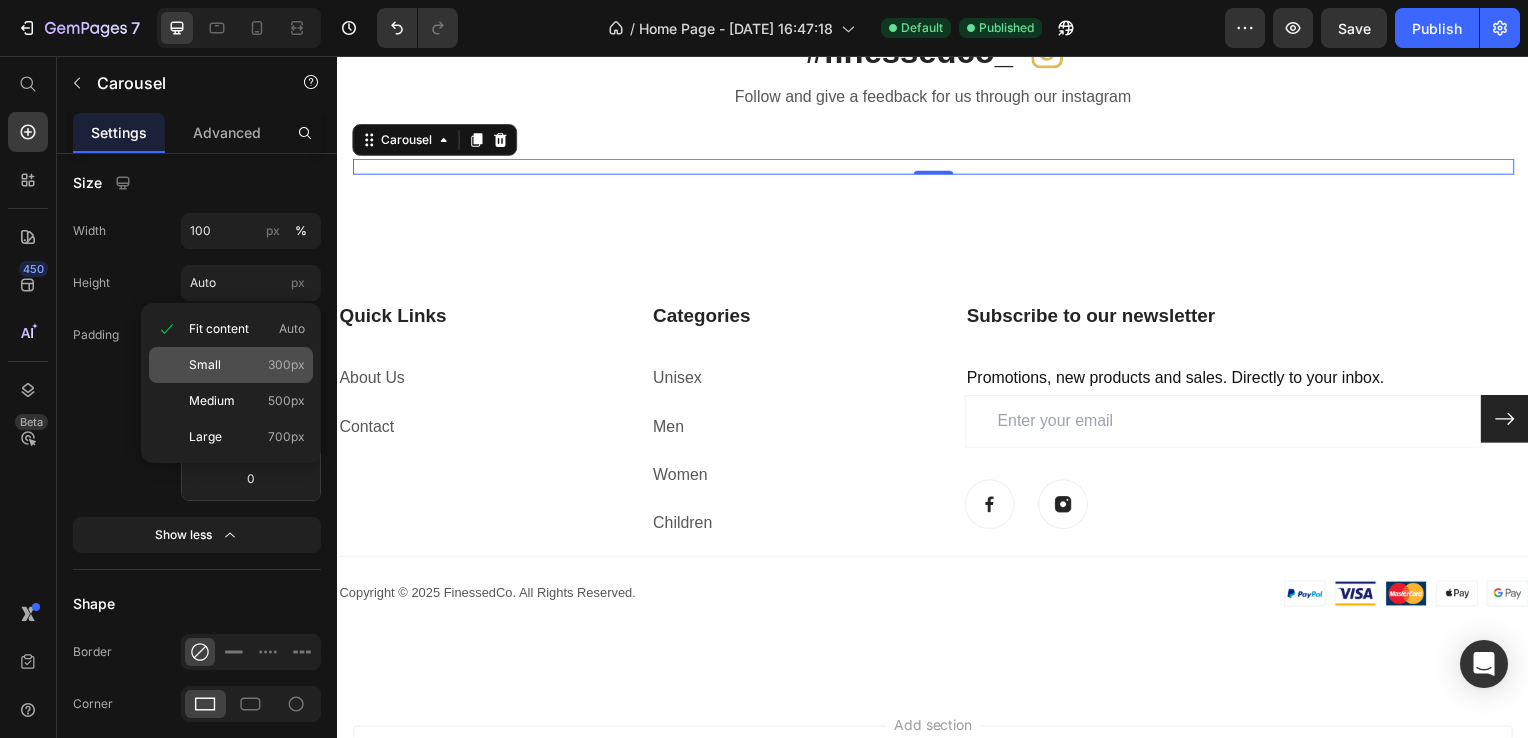 click on "Small 300px" at bounding box center (247, 365) 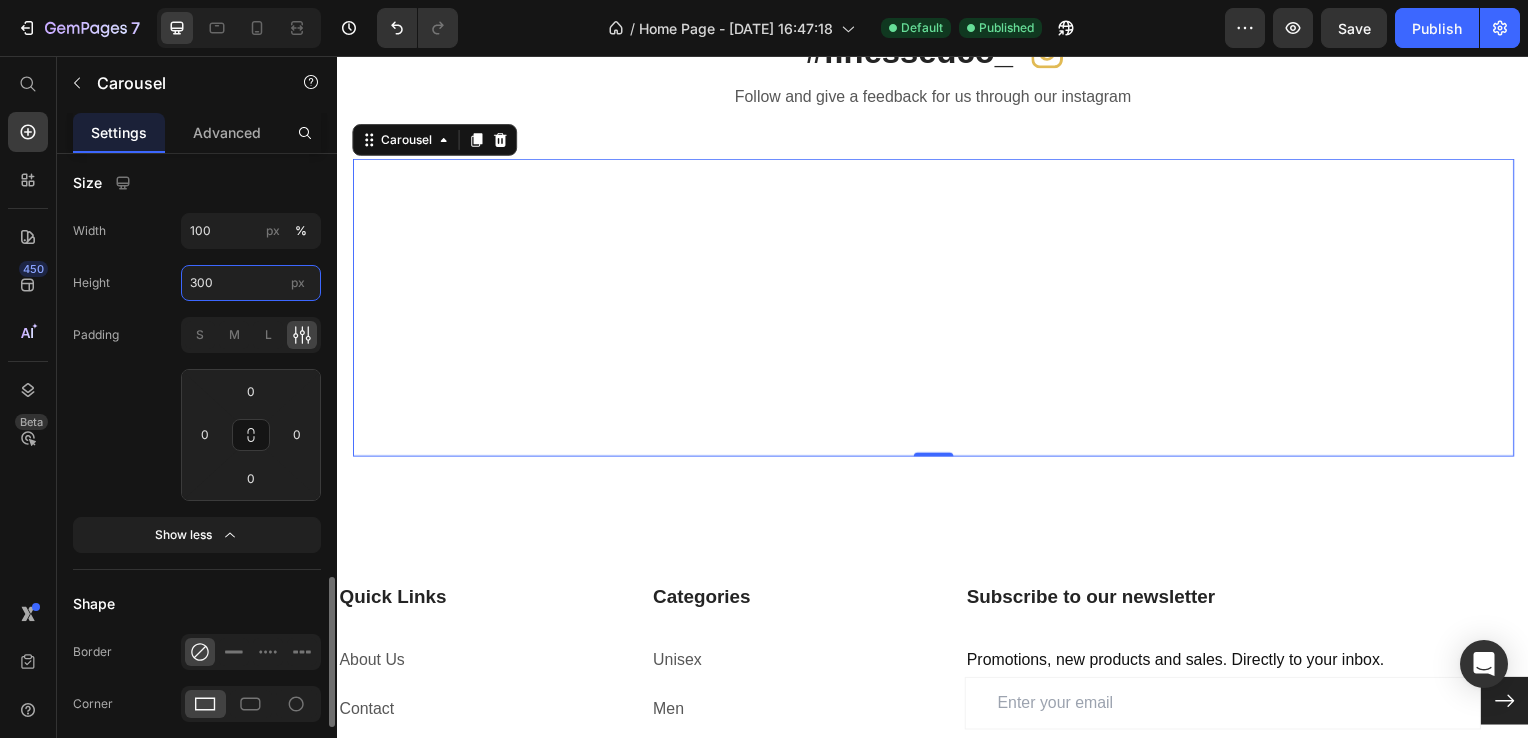 click on "300" at bounding box center [251, 283] 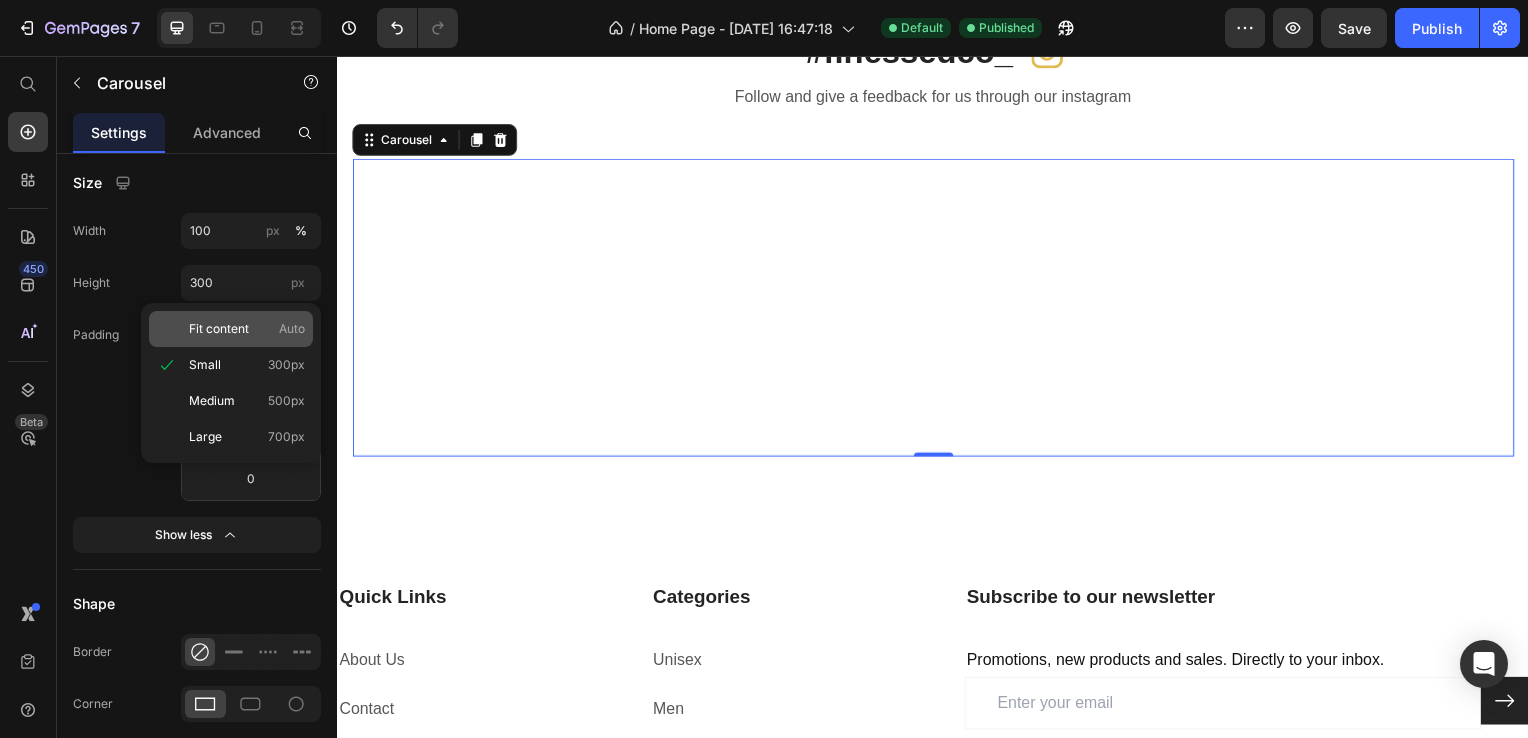 click on "Fit content" at bounding box center (219, 329) 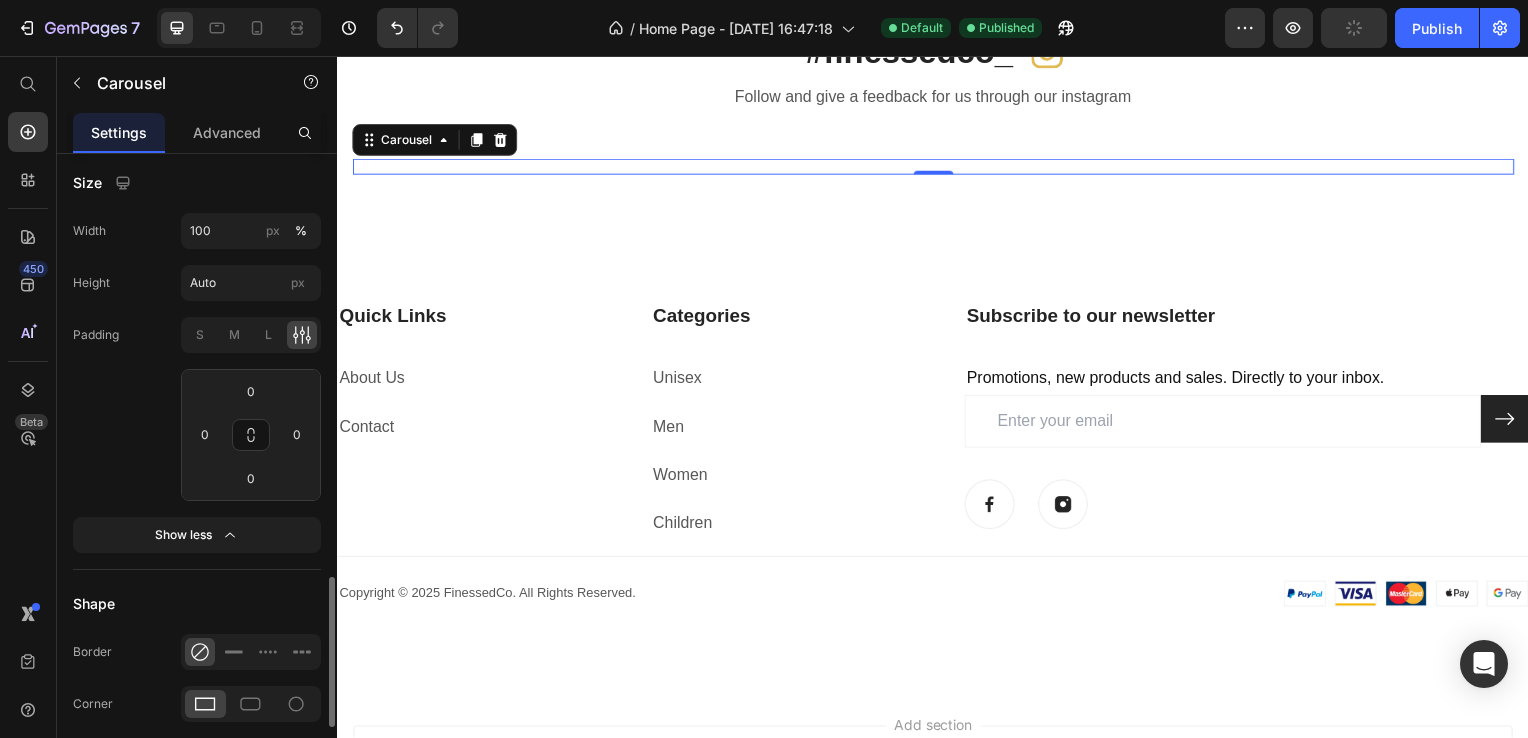 click on "Padding S M L 0 0 0 0" 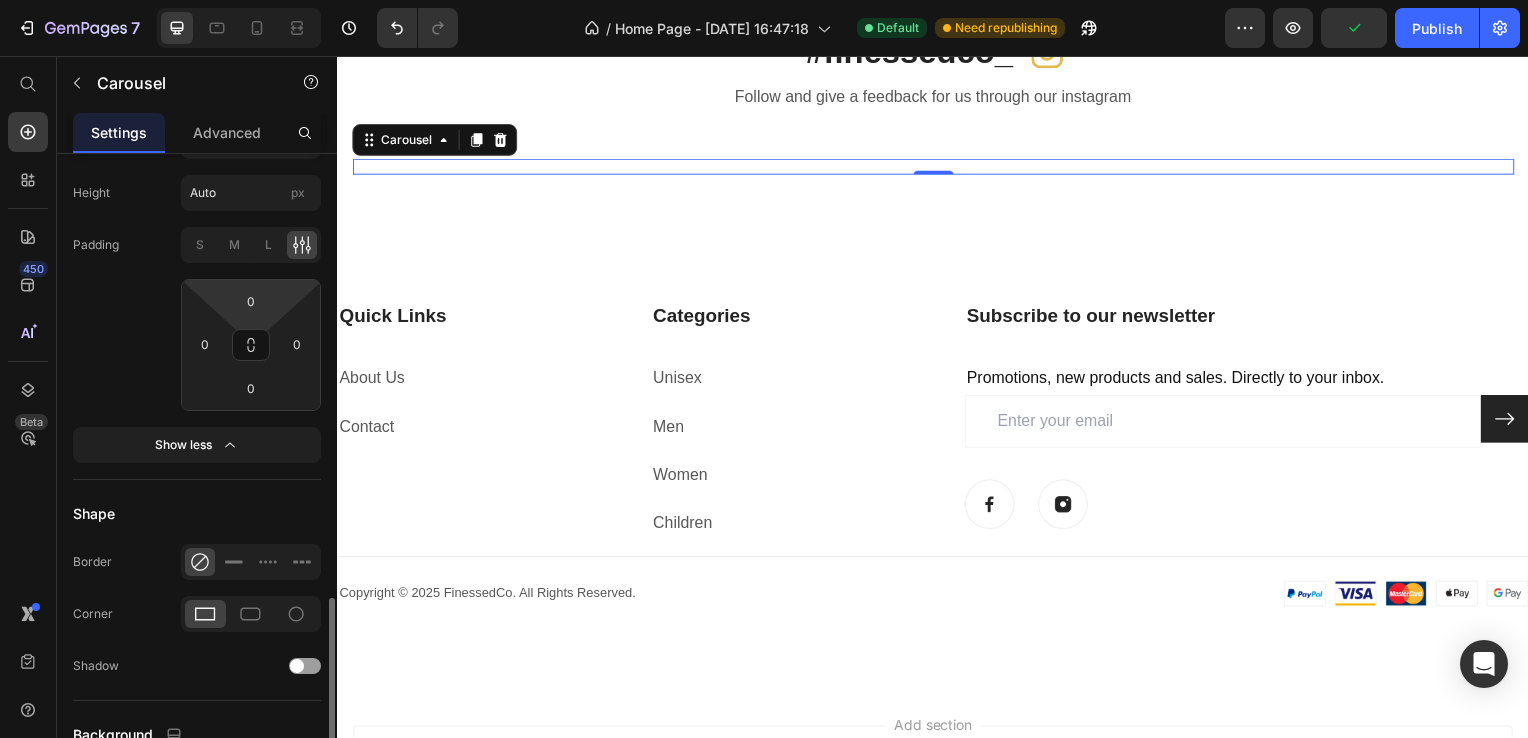 scroll, scrollTop: 1690, scrollLeft: 0, axis: vertical 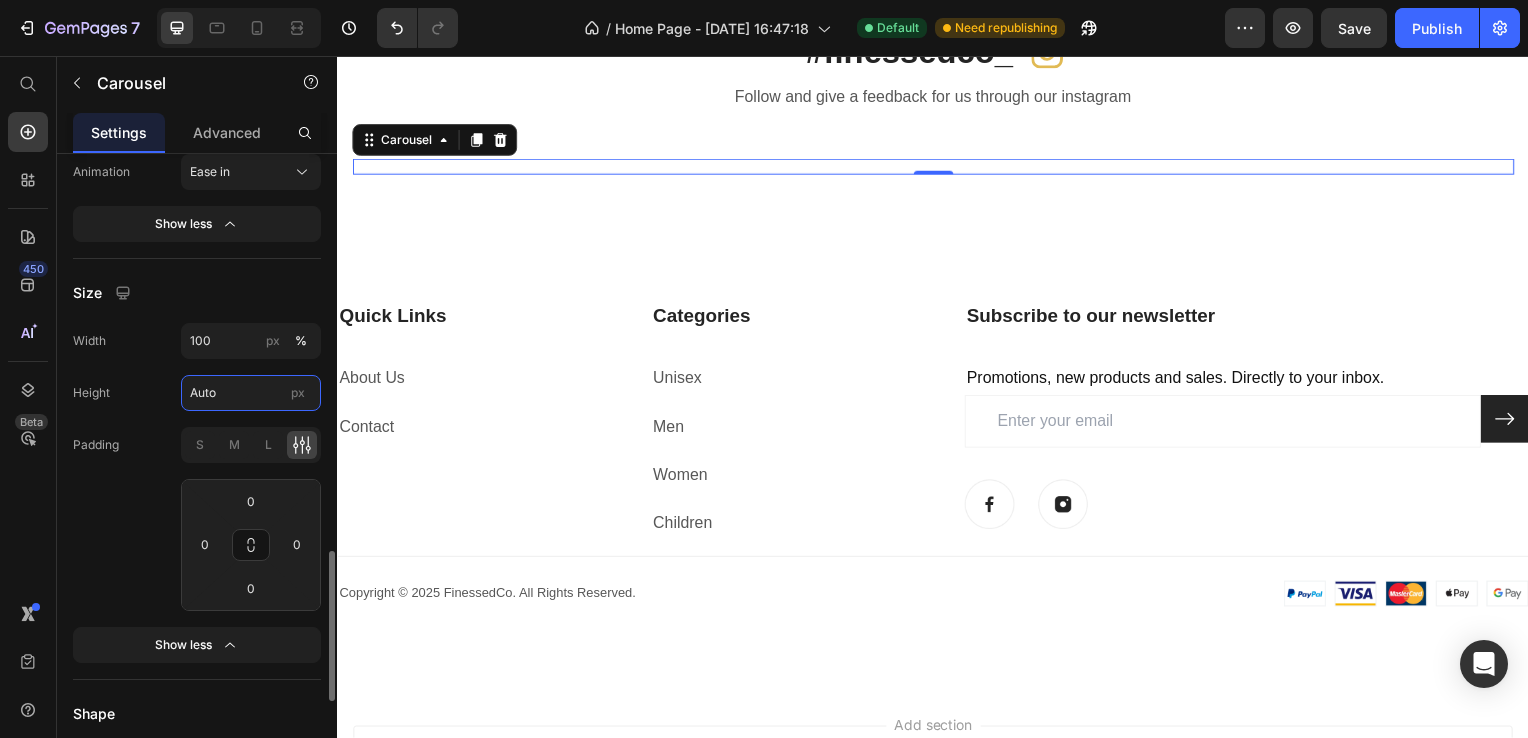 click on "Auto" at bounding box center (251, 393) 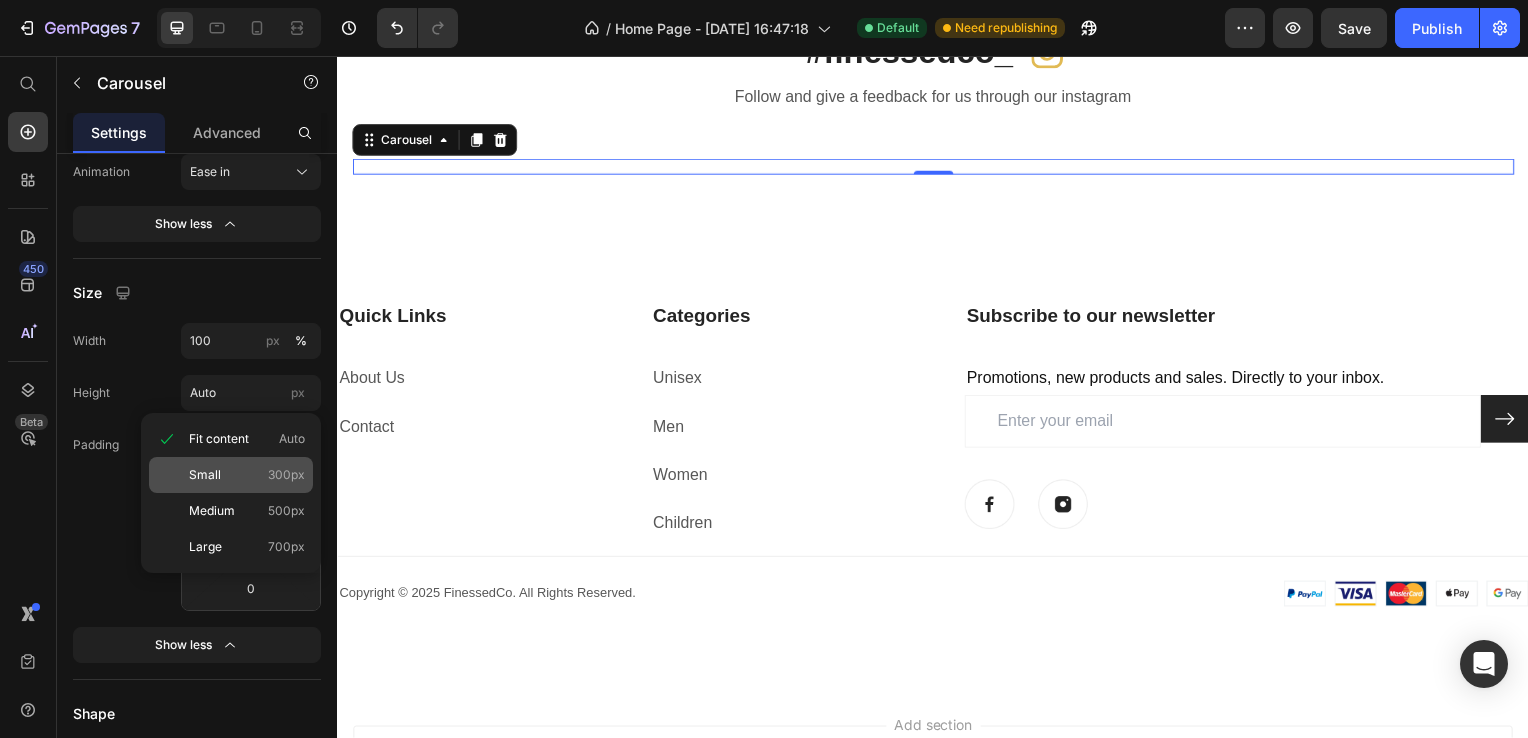 click on "Small 300px" 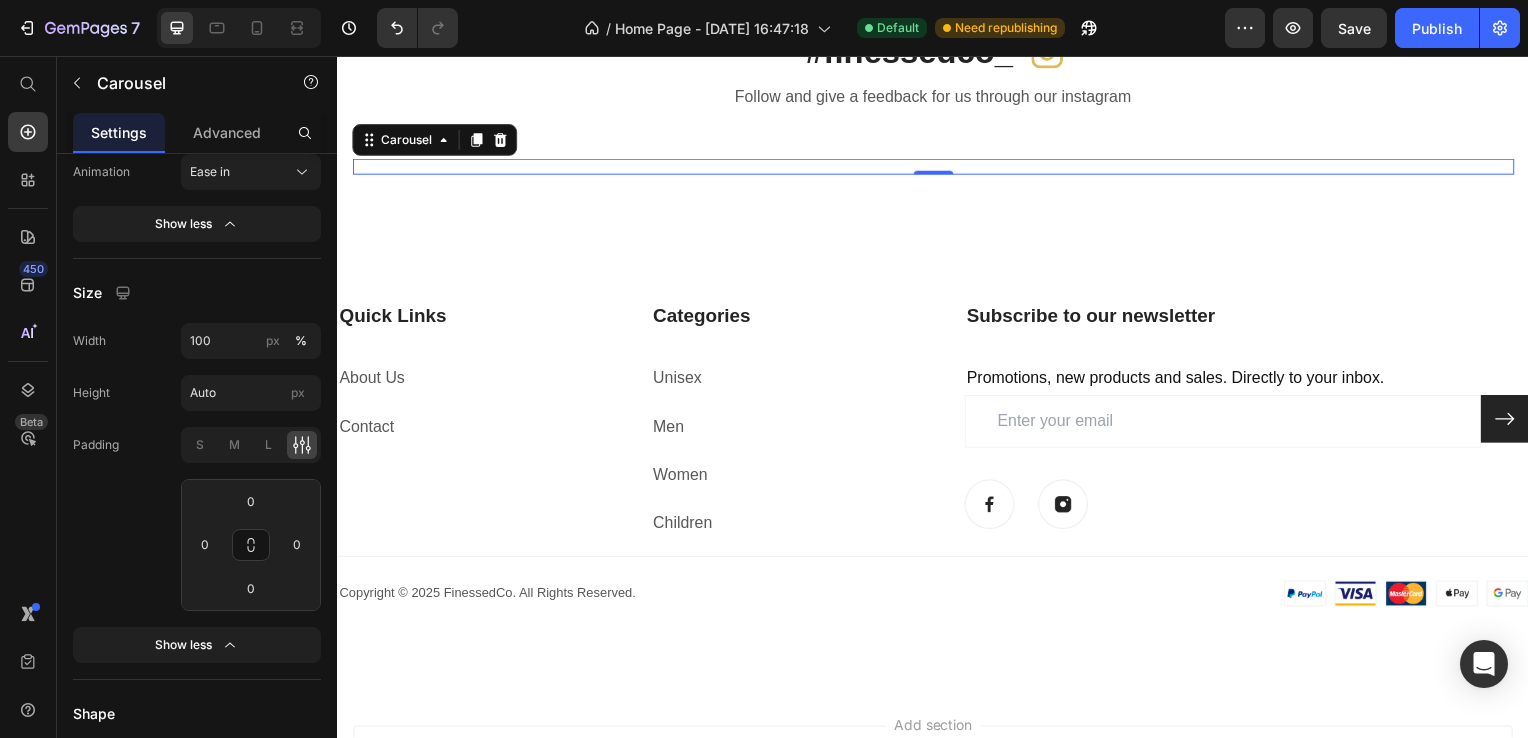type on "300" 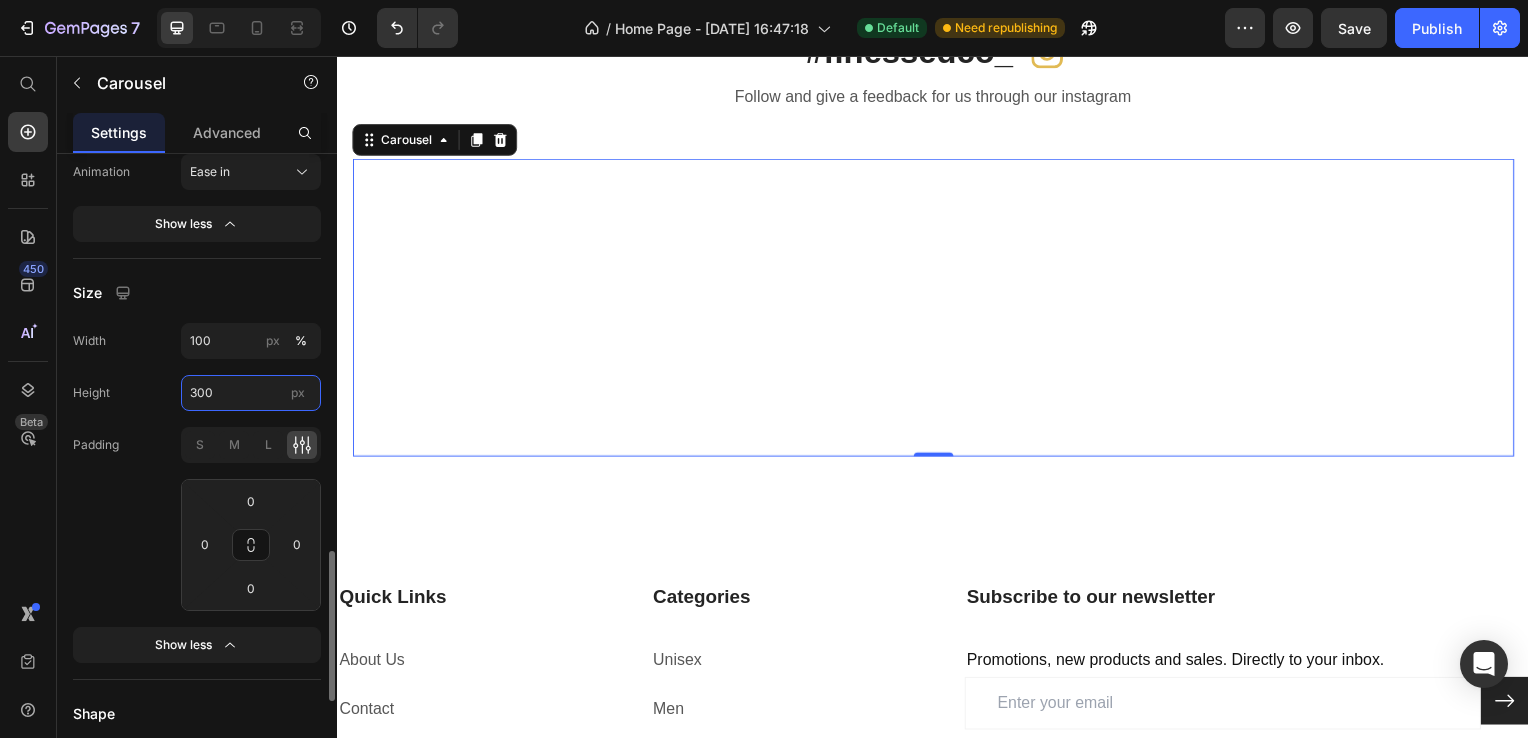 click on "300" at bounding box center [251, 393] 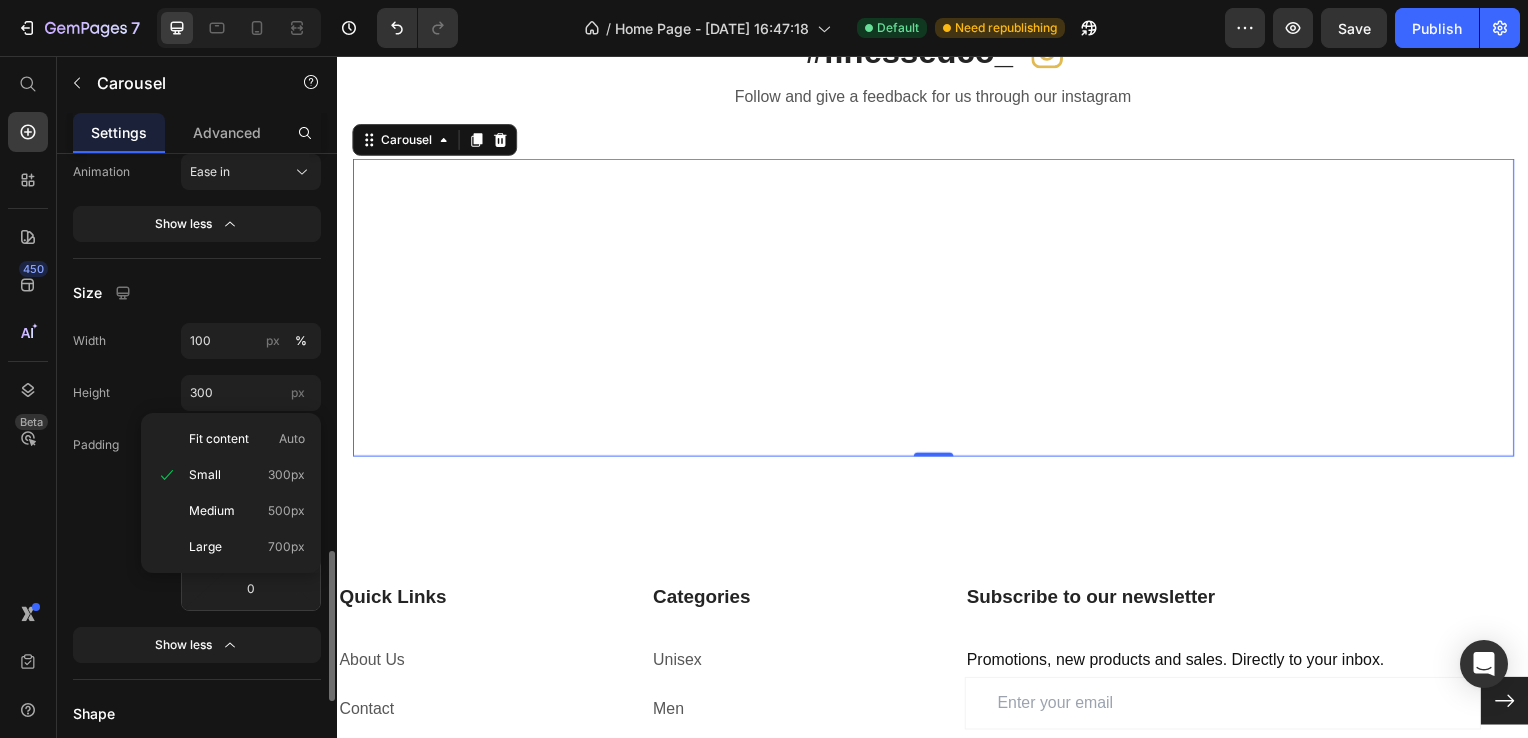 click on "Size" at bounding box center [197, 293] 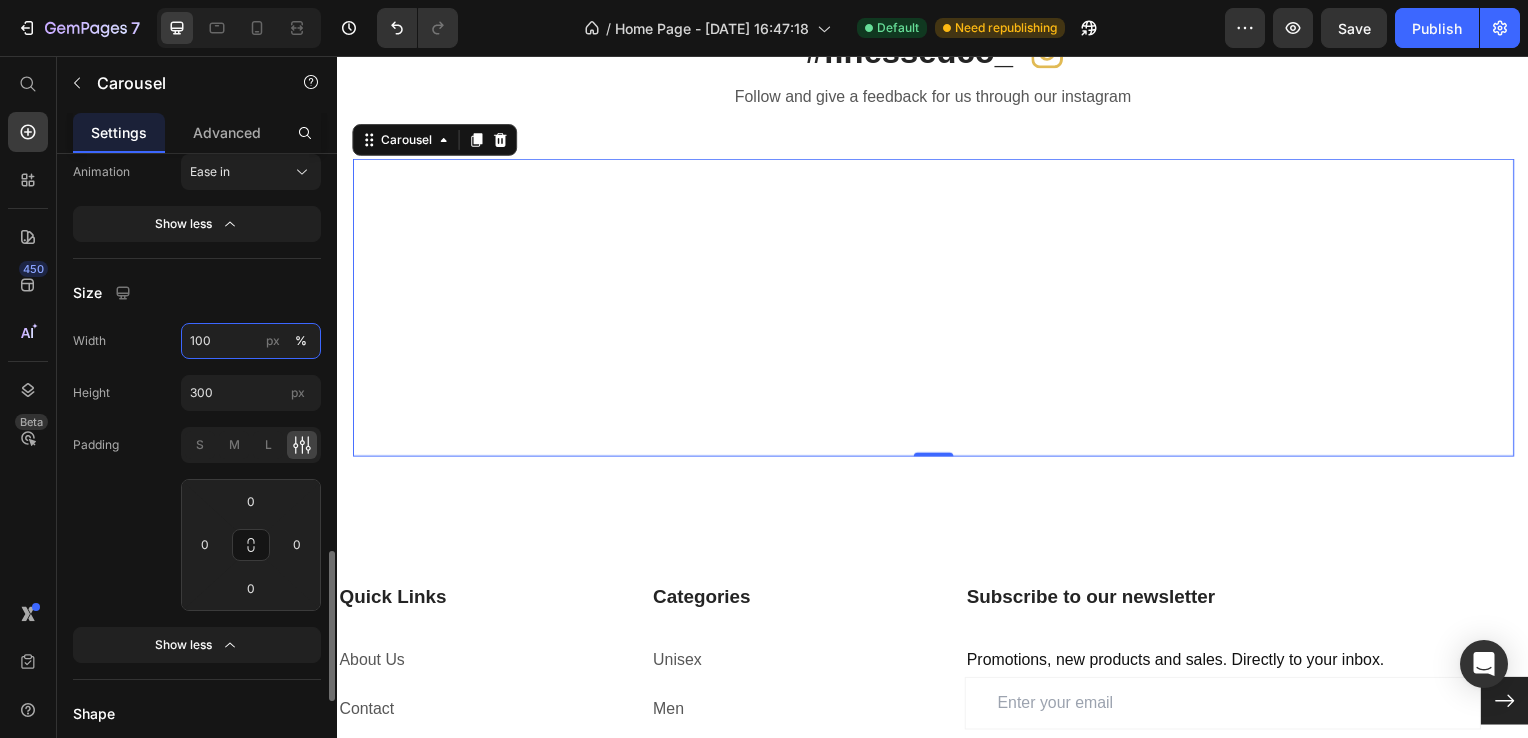 click on "100" at bounding box center [251, 341] 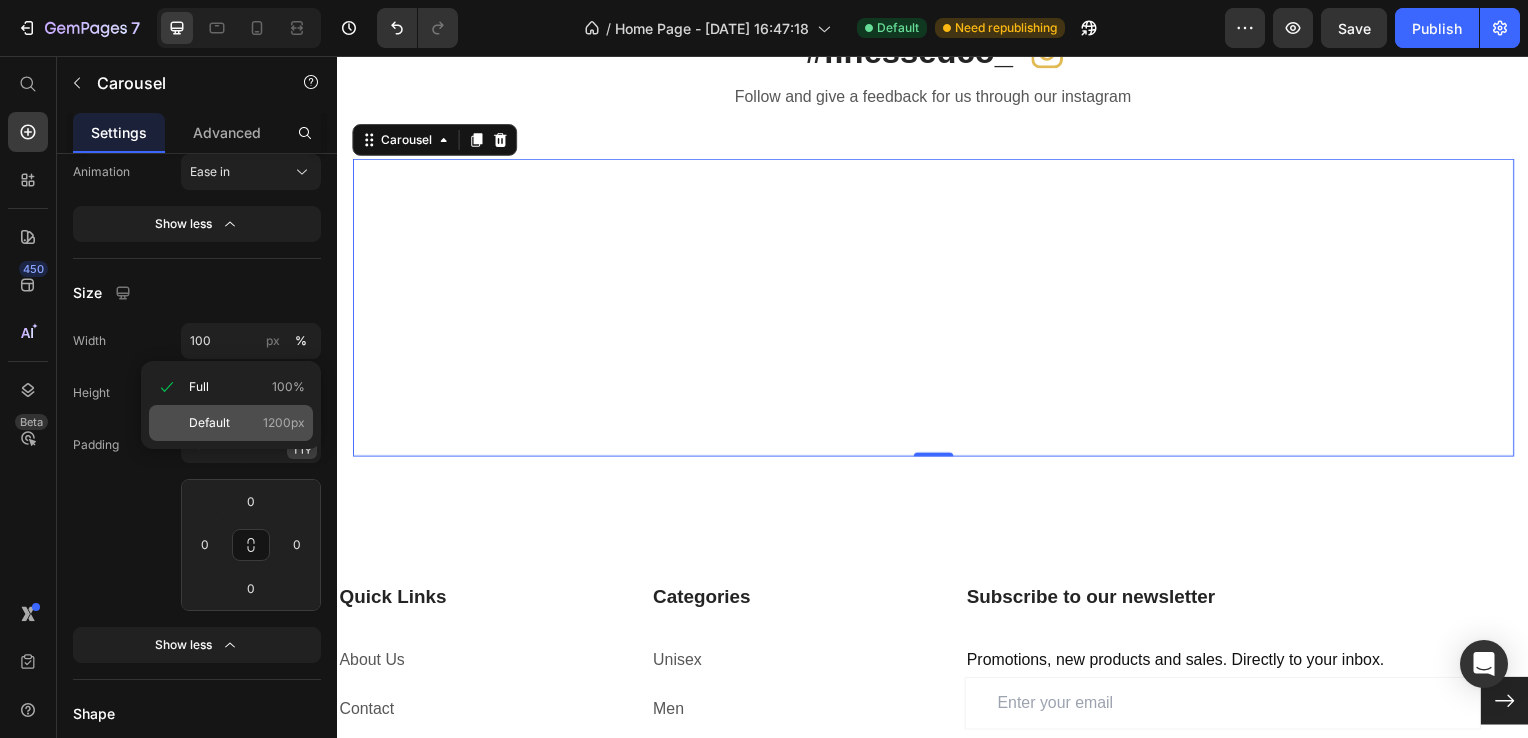 click on "Default 1200px" at bounding box center (247, 423) 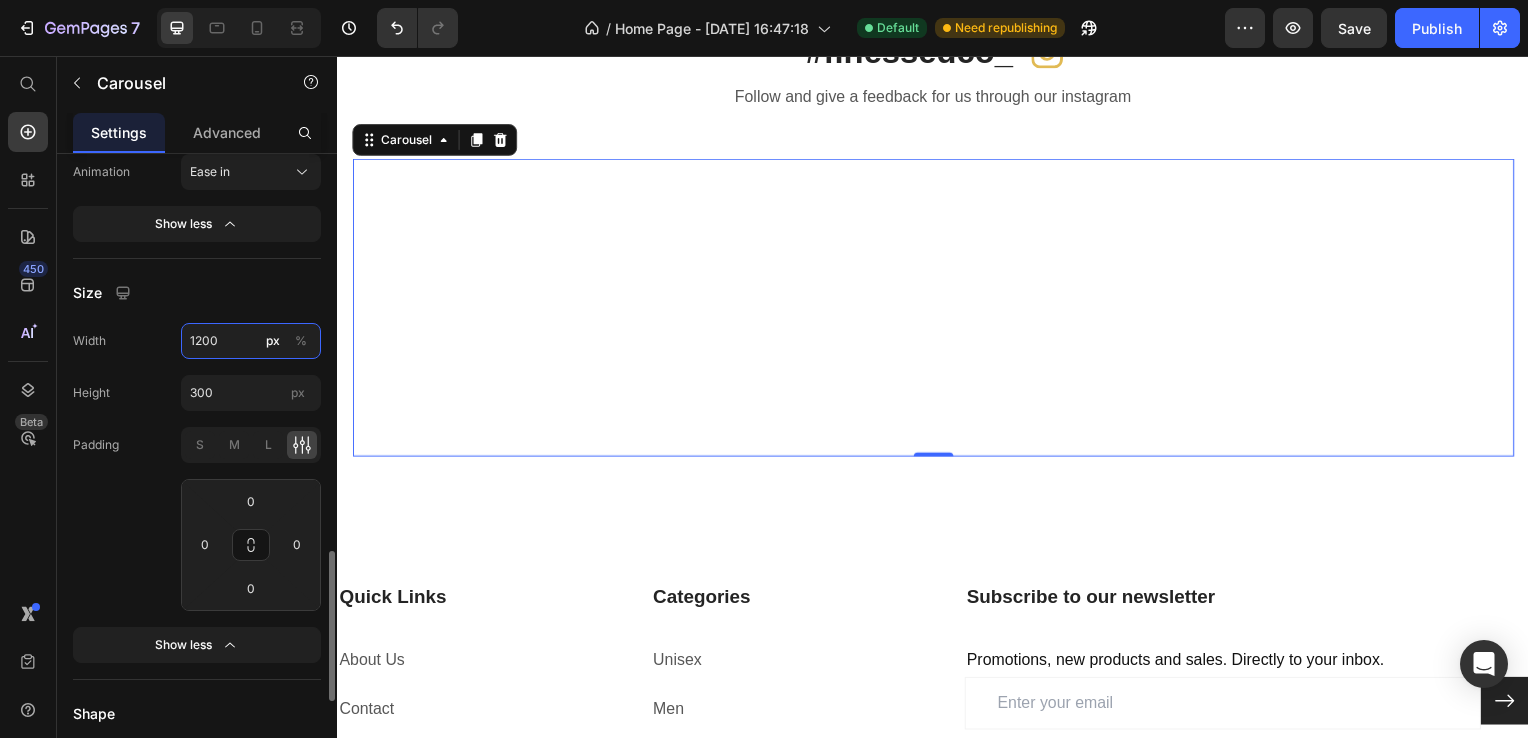 click on "1200" at bounding box center [251, 341] 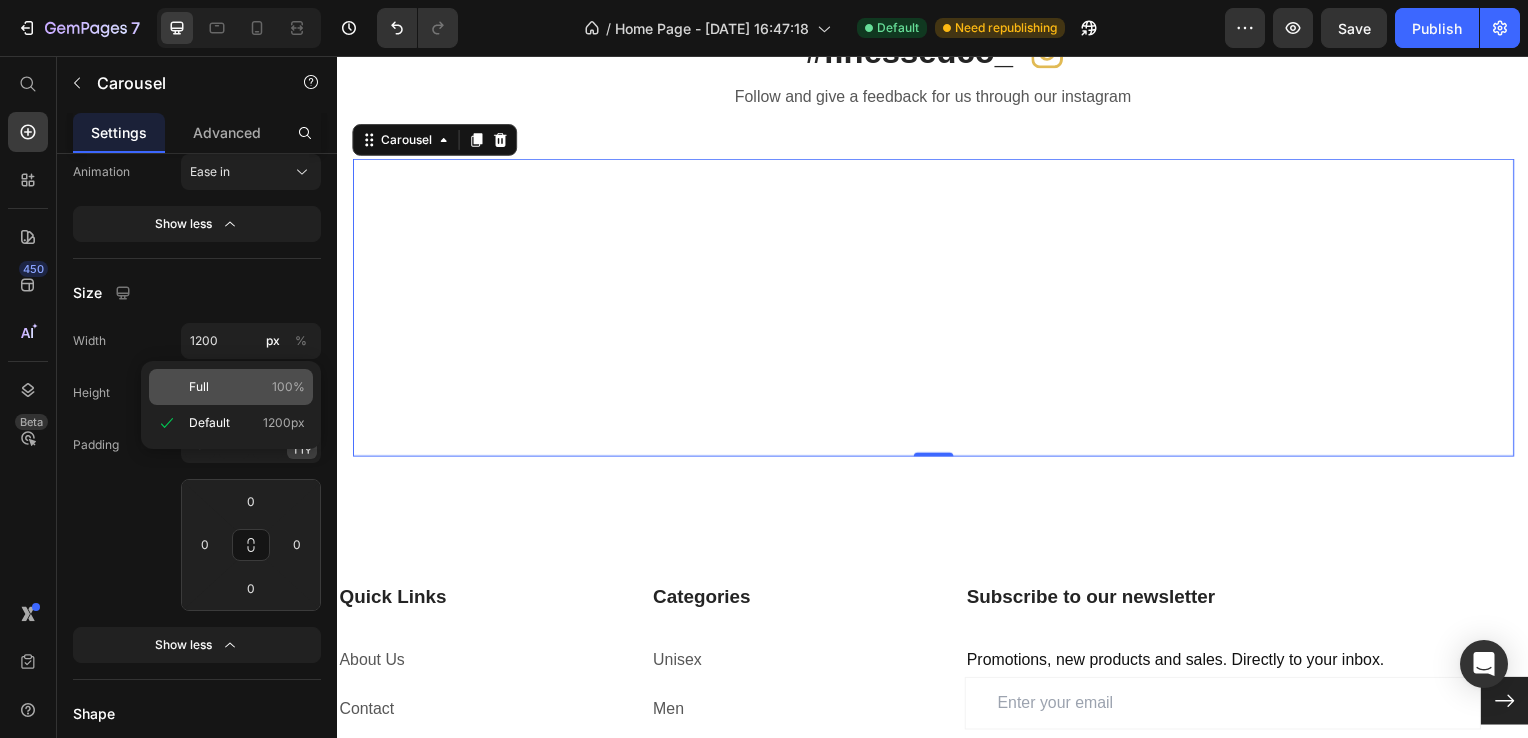 click on "Full 100%" at bounding box center [247, 387] 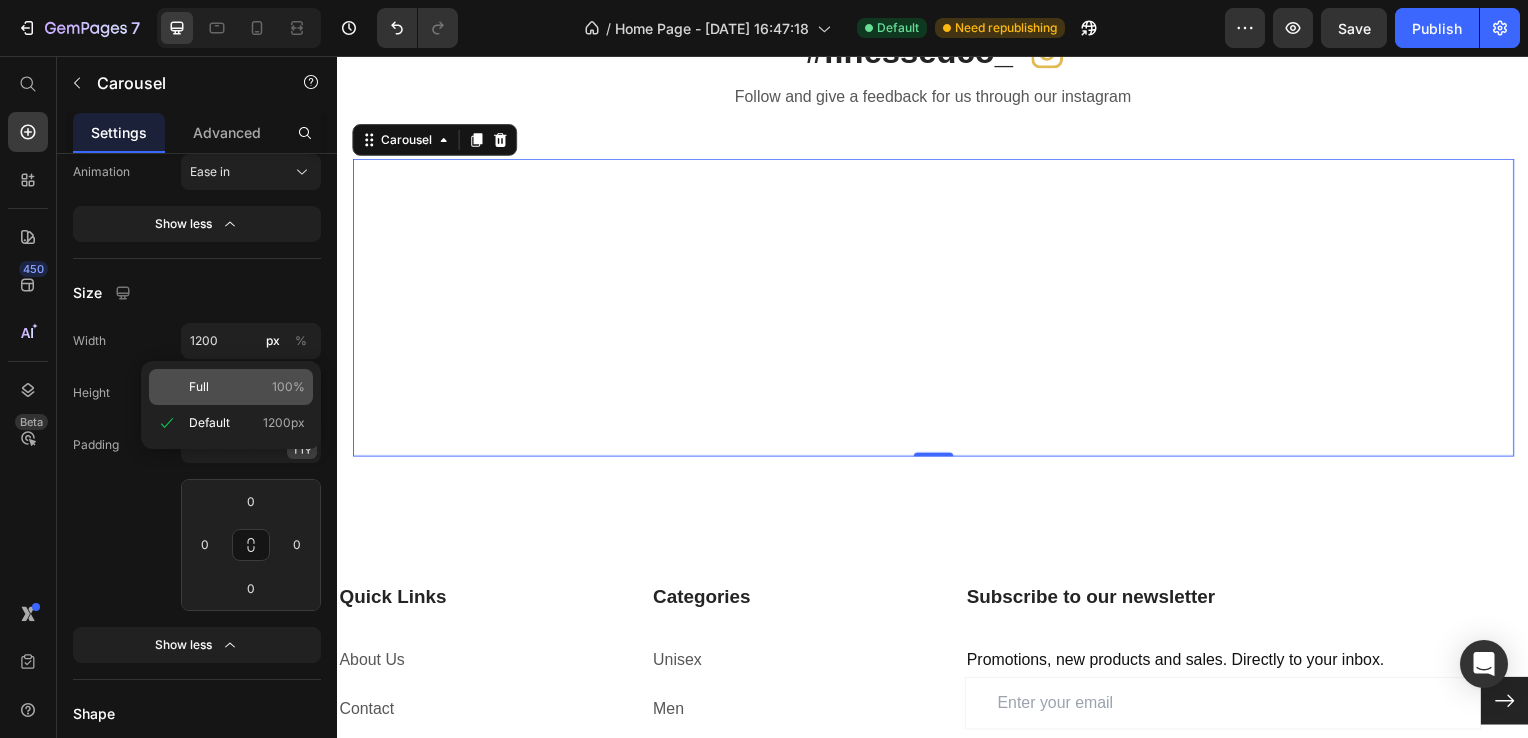 type on "100" 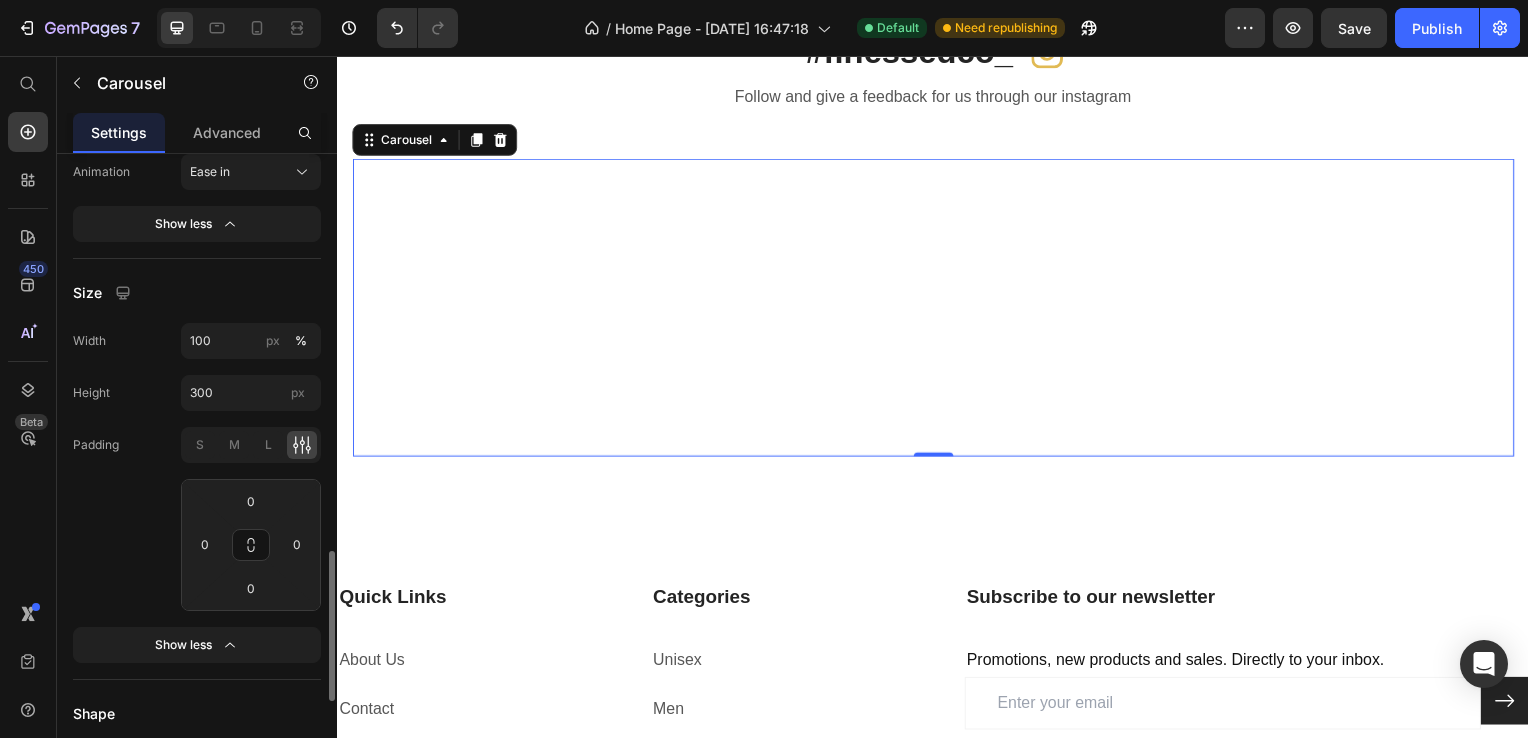 click on "Size" at bounding box center [197, 293] 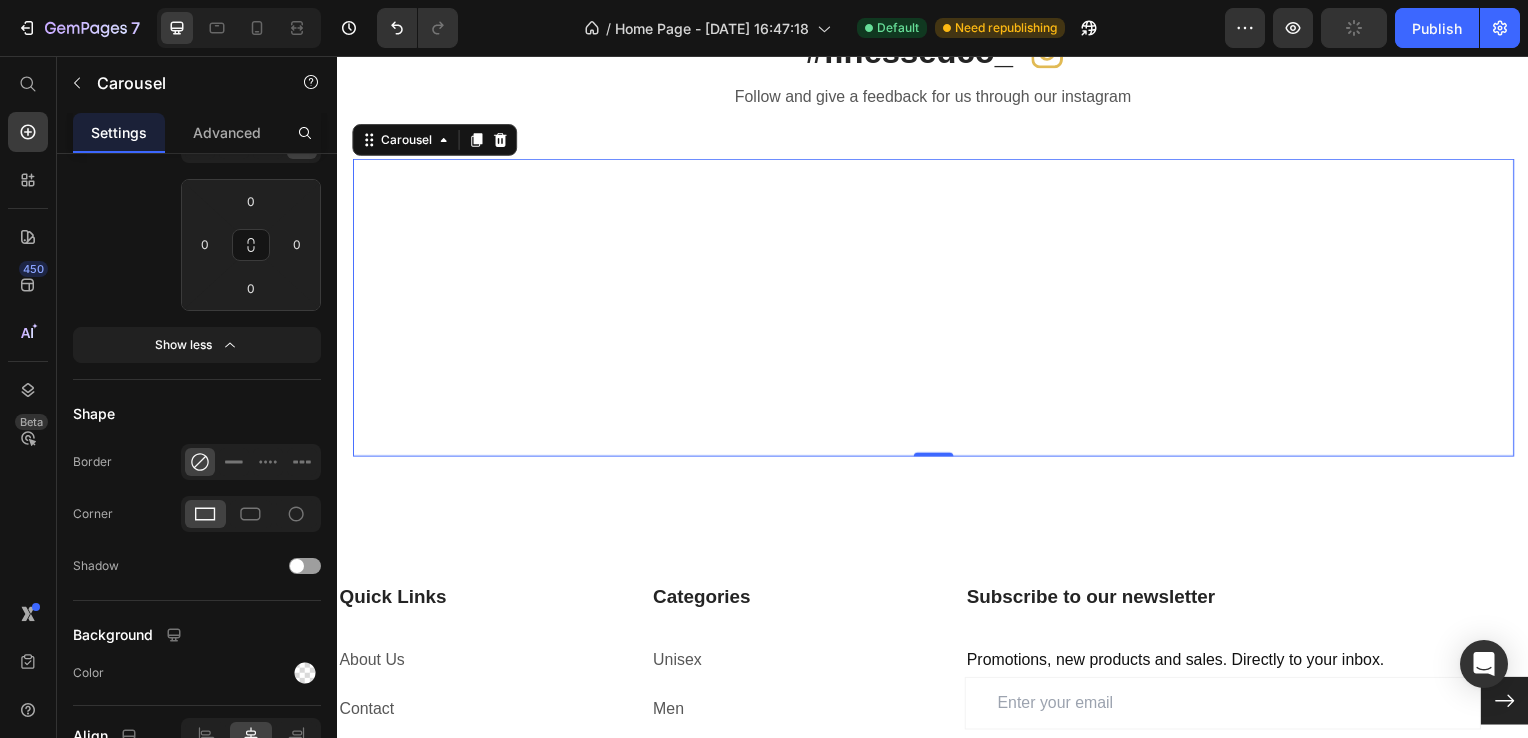 scroll, scrollTop: 2090, scrollLeft: 0, axis: vertical 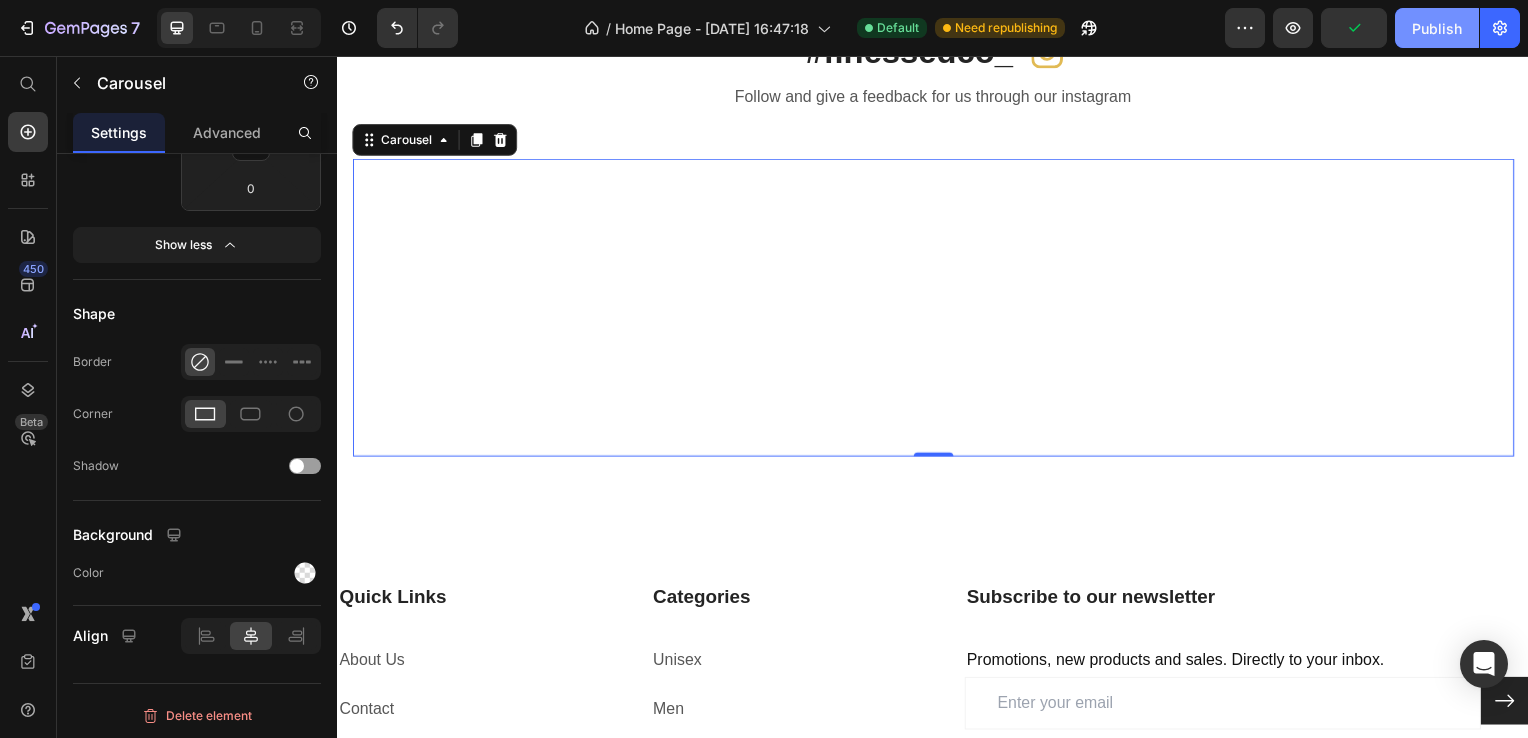 click on "Publish" at bounding box center [1437, 28] 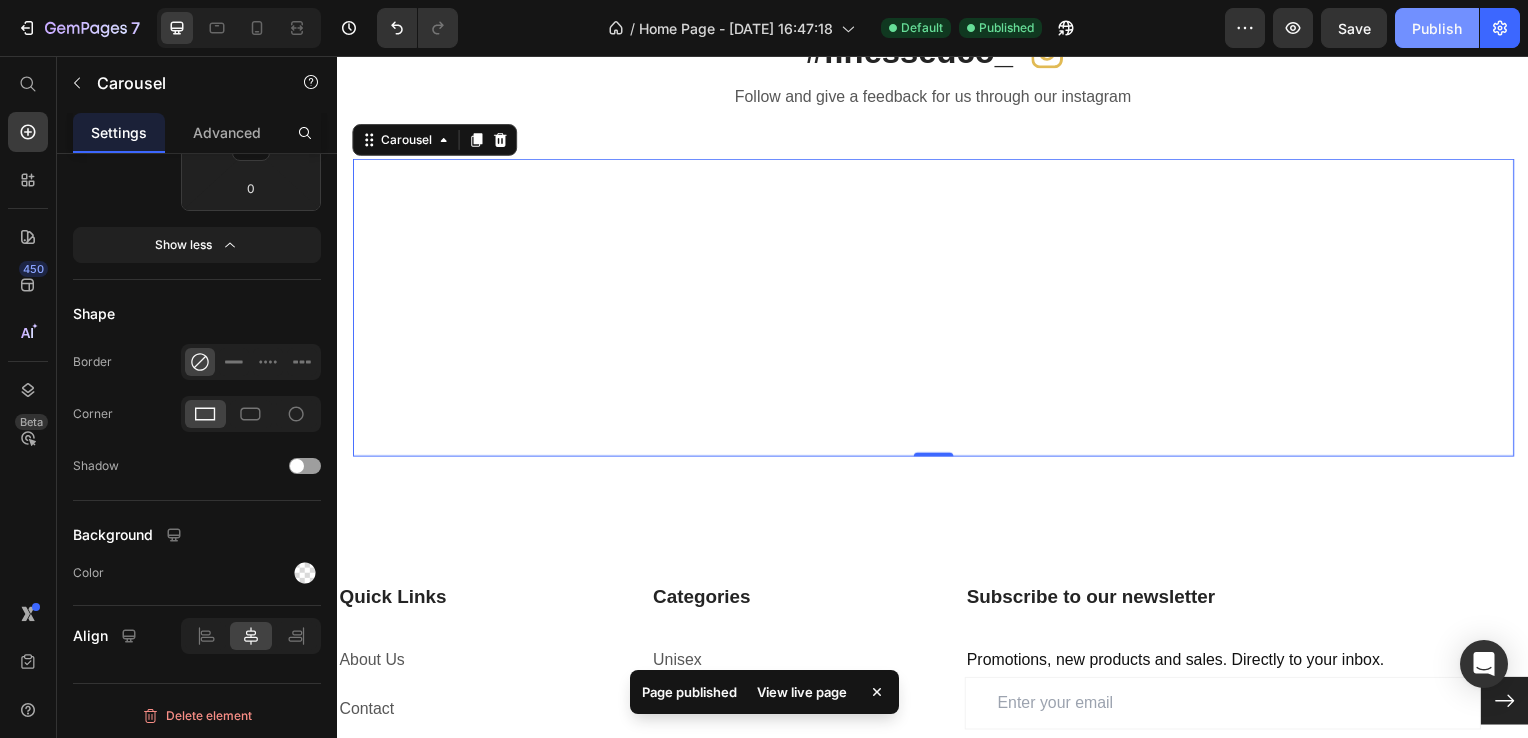 click on "Publish" at bounding box center (1437, 28) 